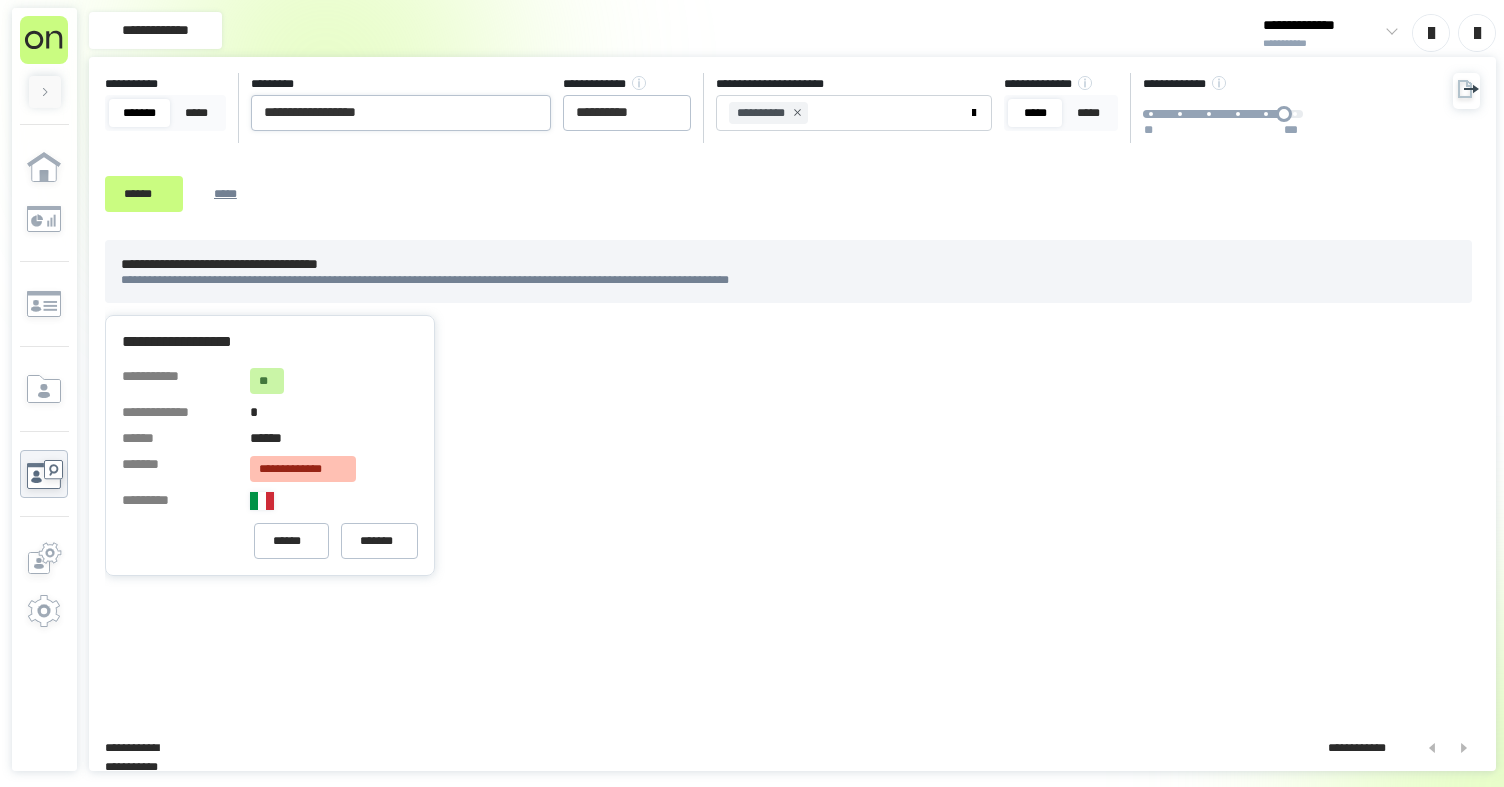 scroll, scrollTop: 0, scrollLeft: 0, axis: both 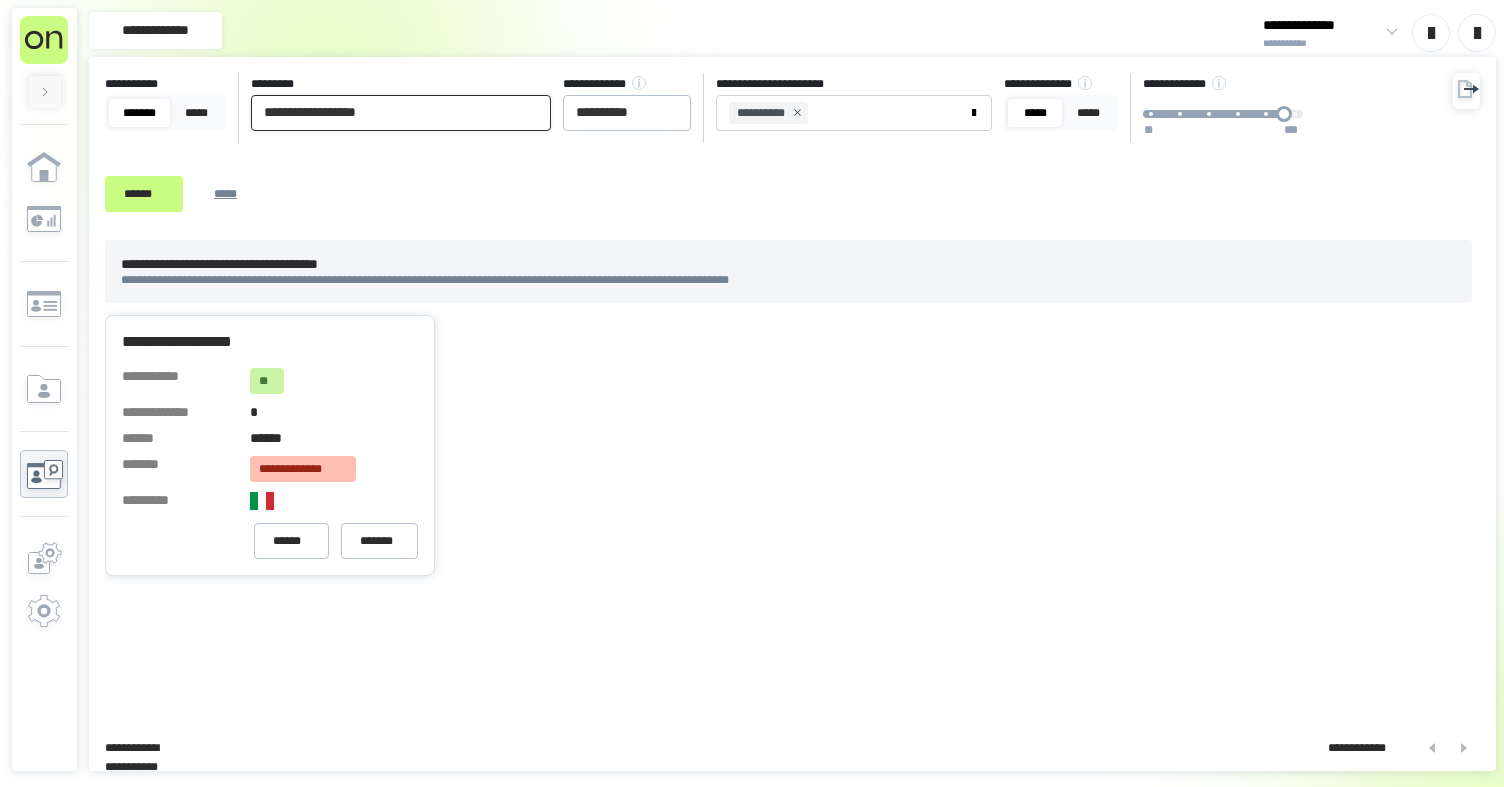 drag, startPoint x: 398, startPoint y: 109, endPoint x: 247, endPoint y: 105, distance: 151.05296 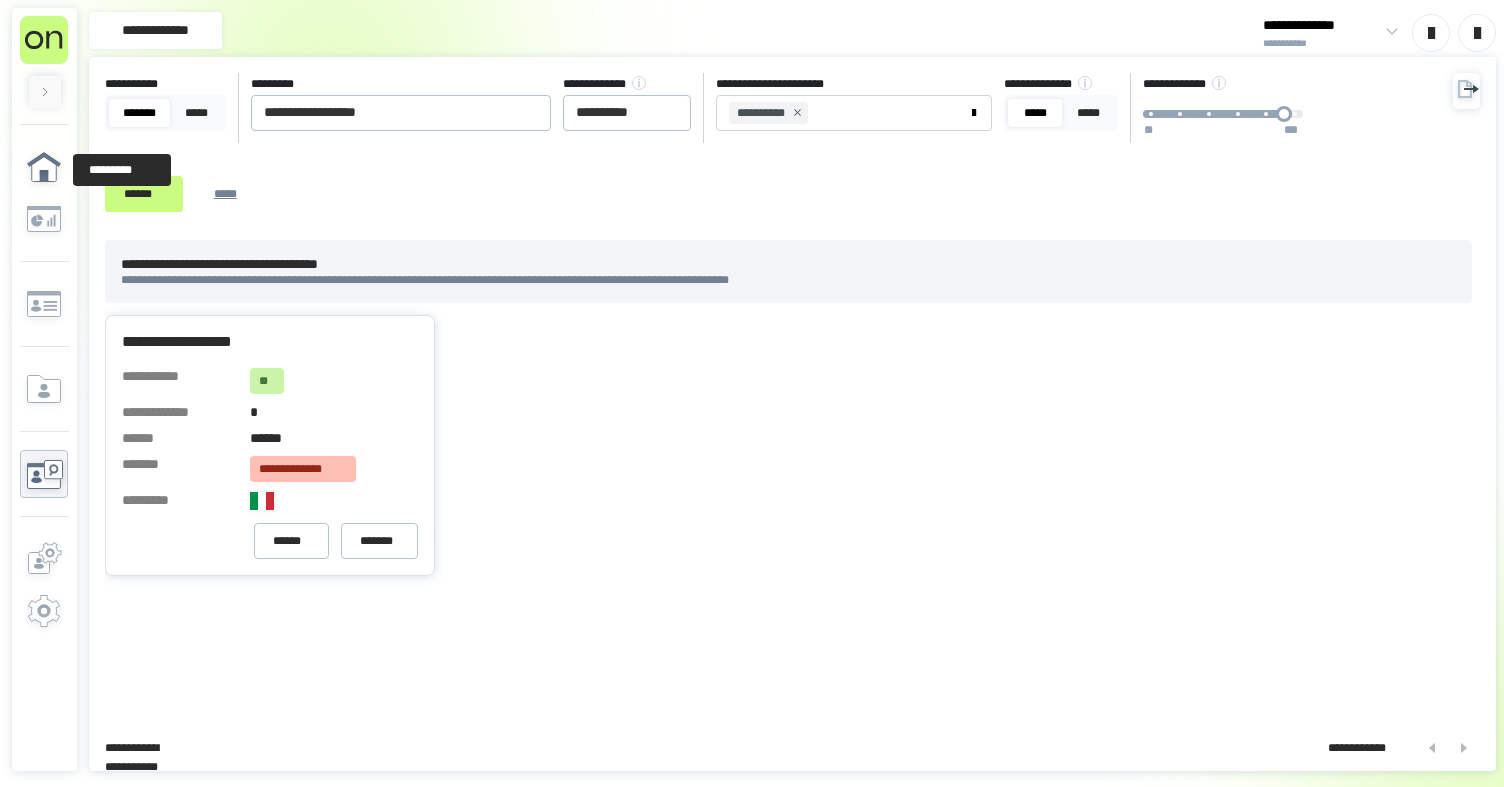click 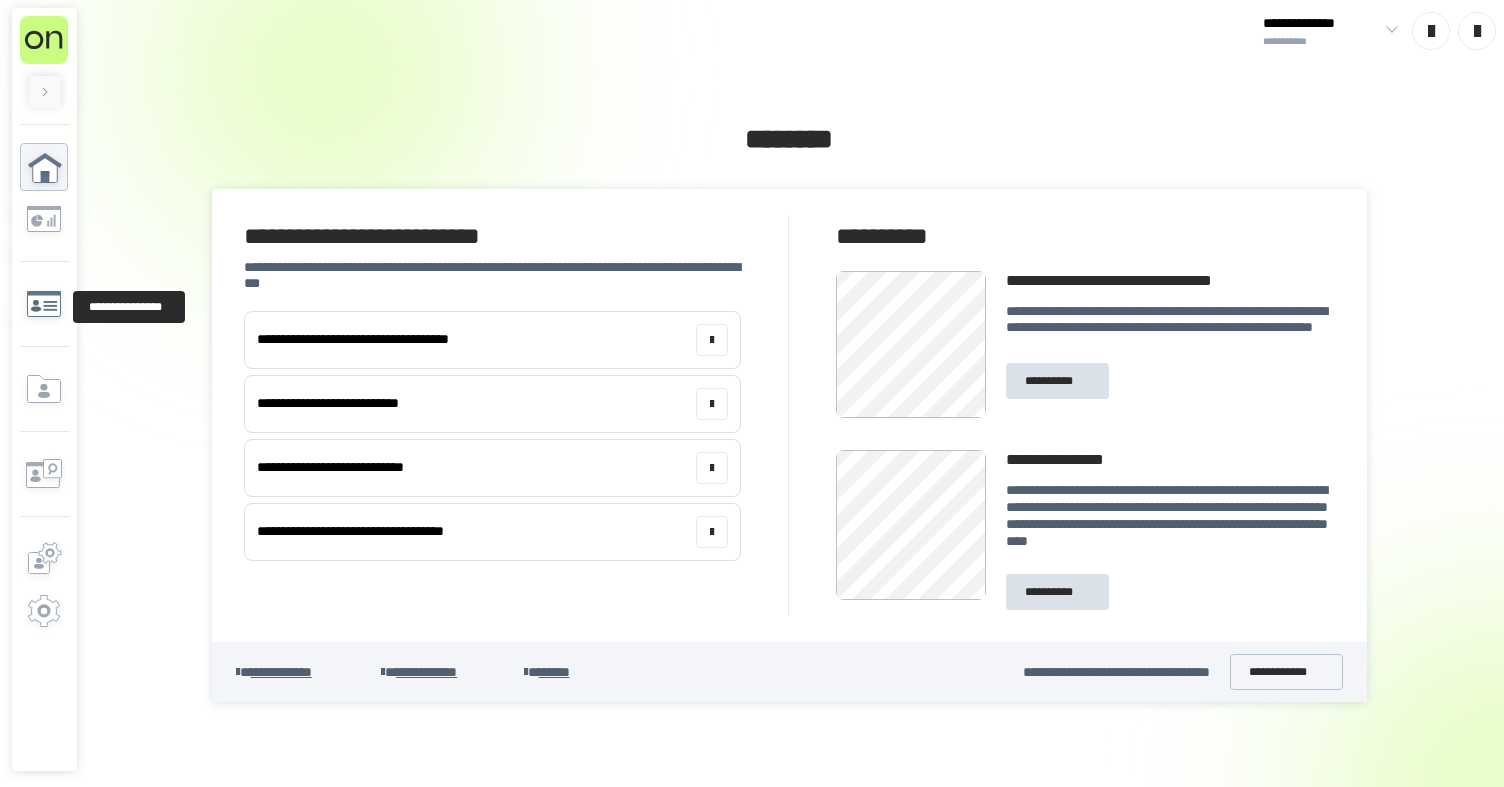 click 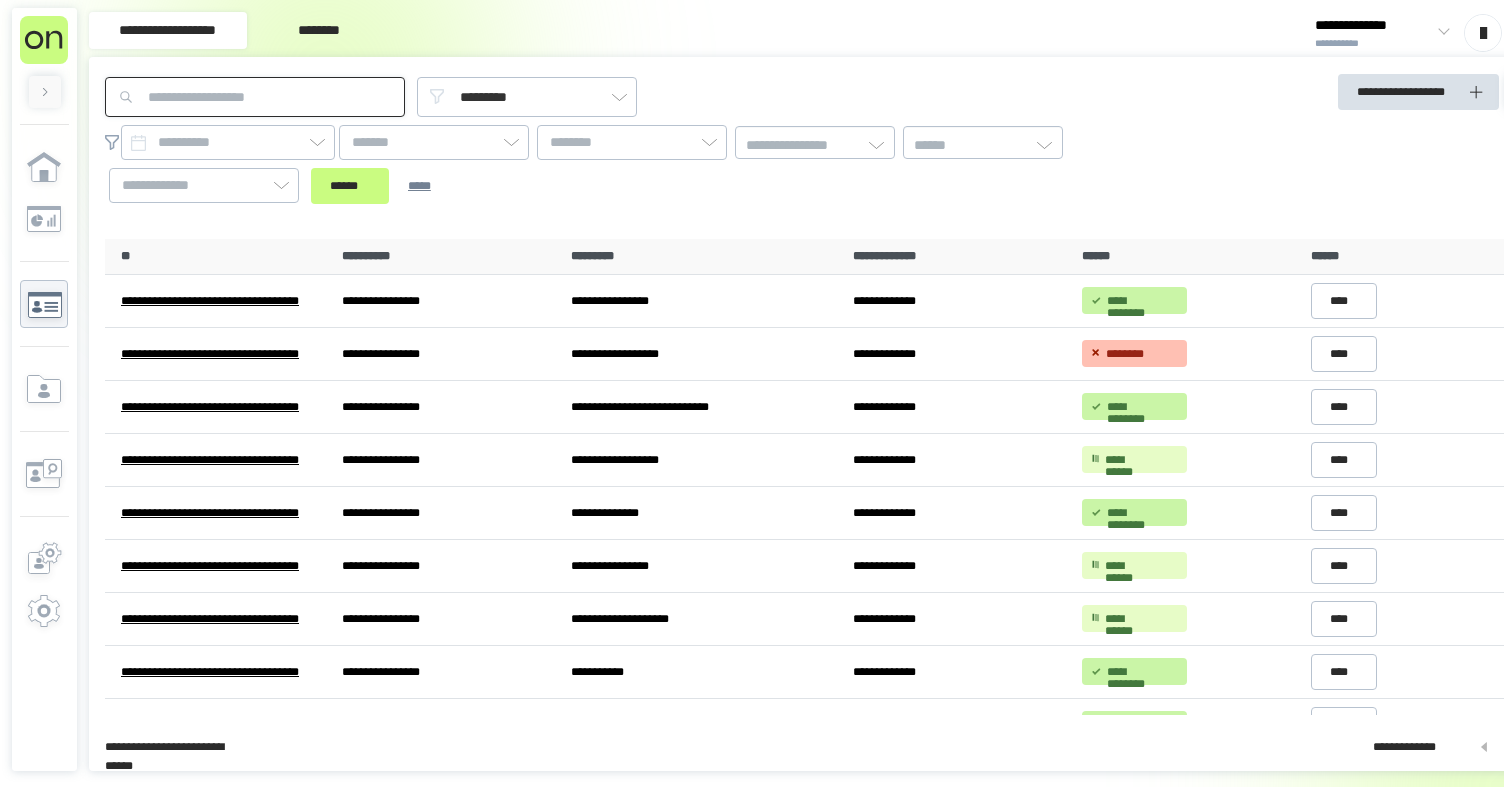 click at bounding box center (255, 97) 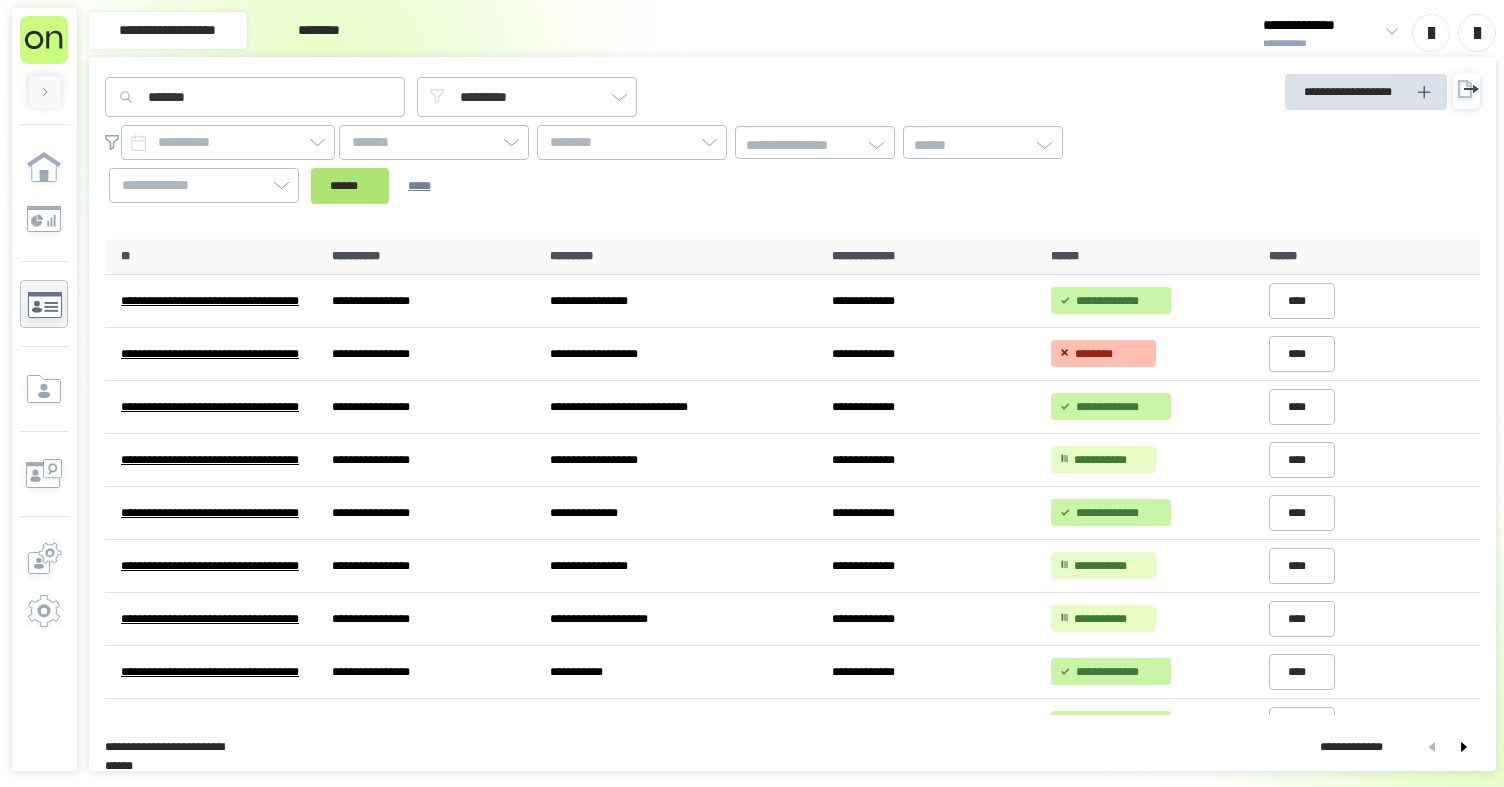 drag, startPoint x: 240, startPoint y: 94, endPoint x: 764, endPoint y: 181, distance: 531.1732 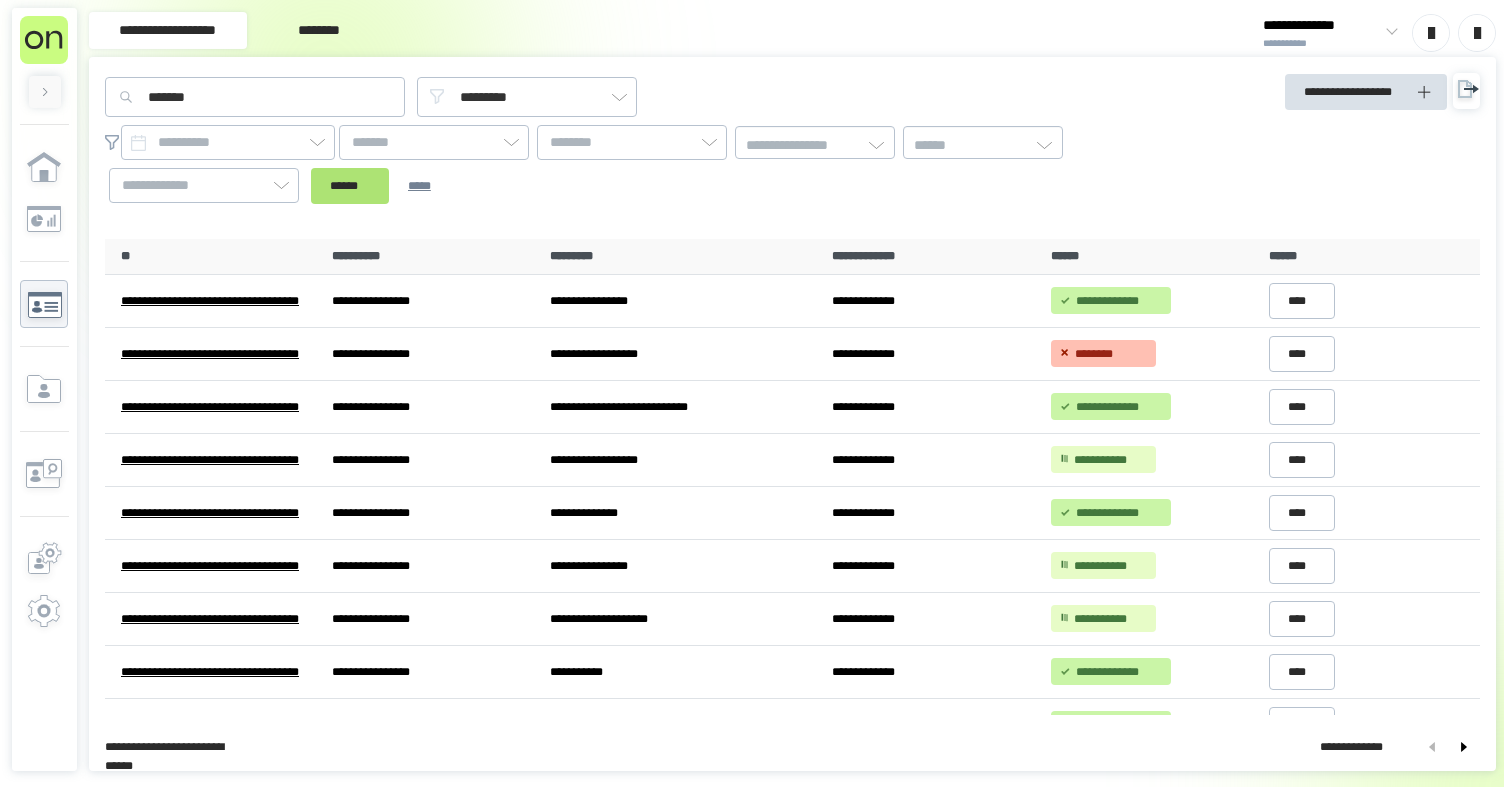click on "******" at bounding box center [350, 186] 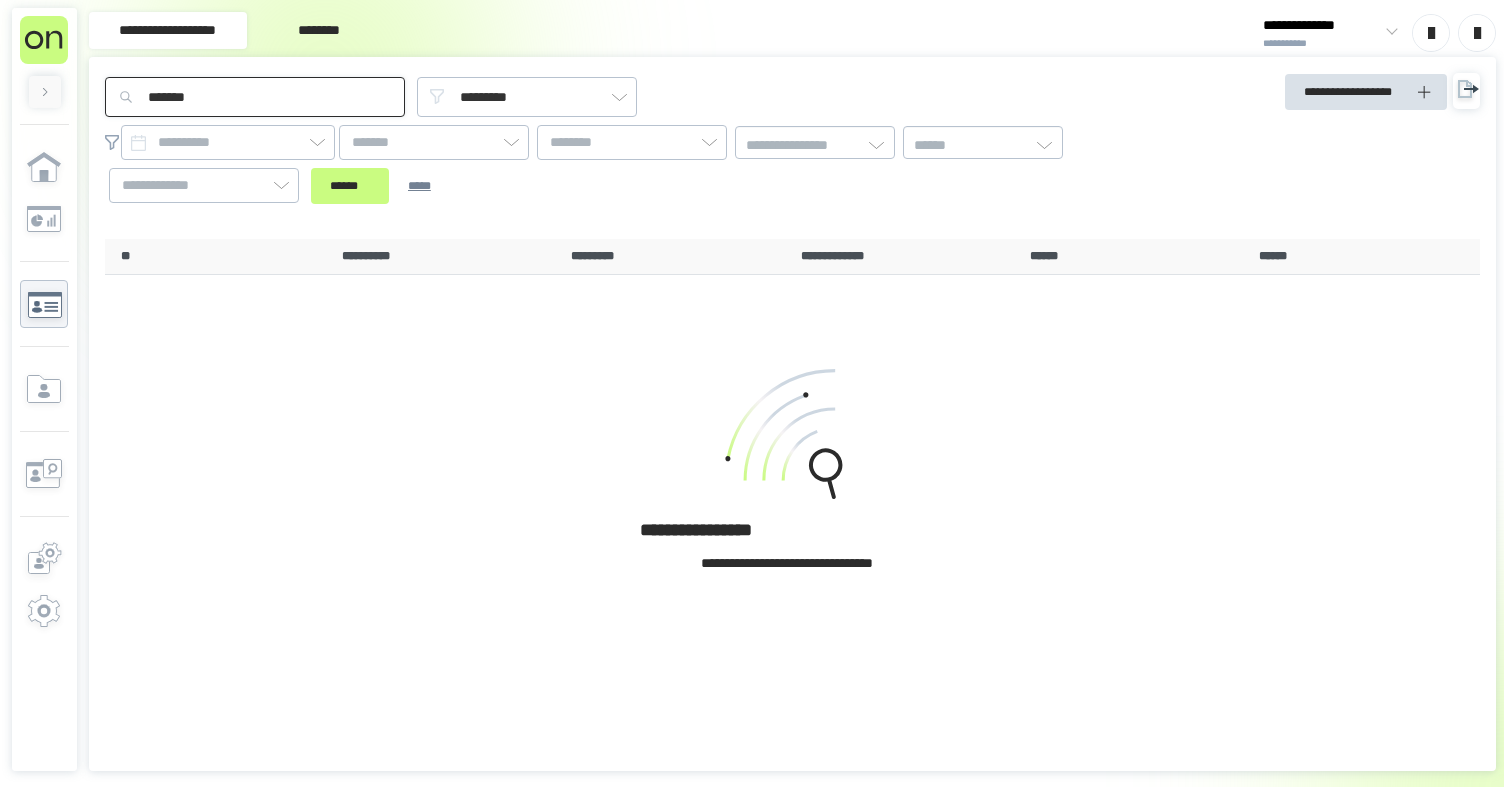 click on "*******" at bounding box center [255, 97] 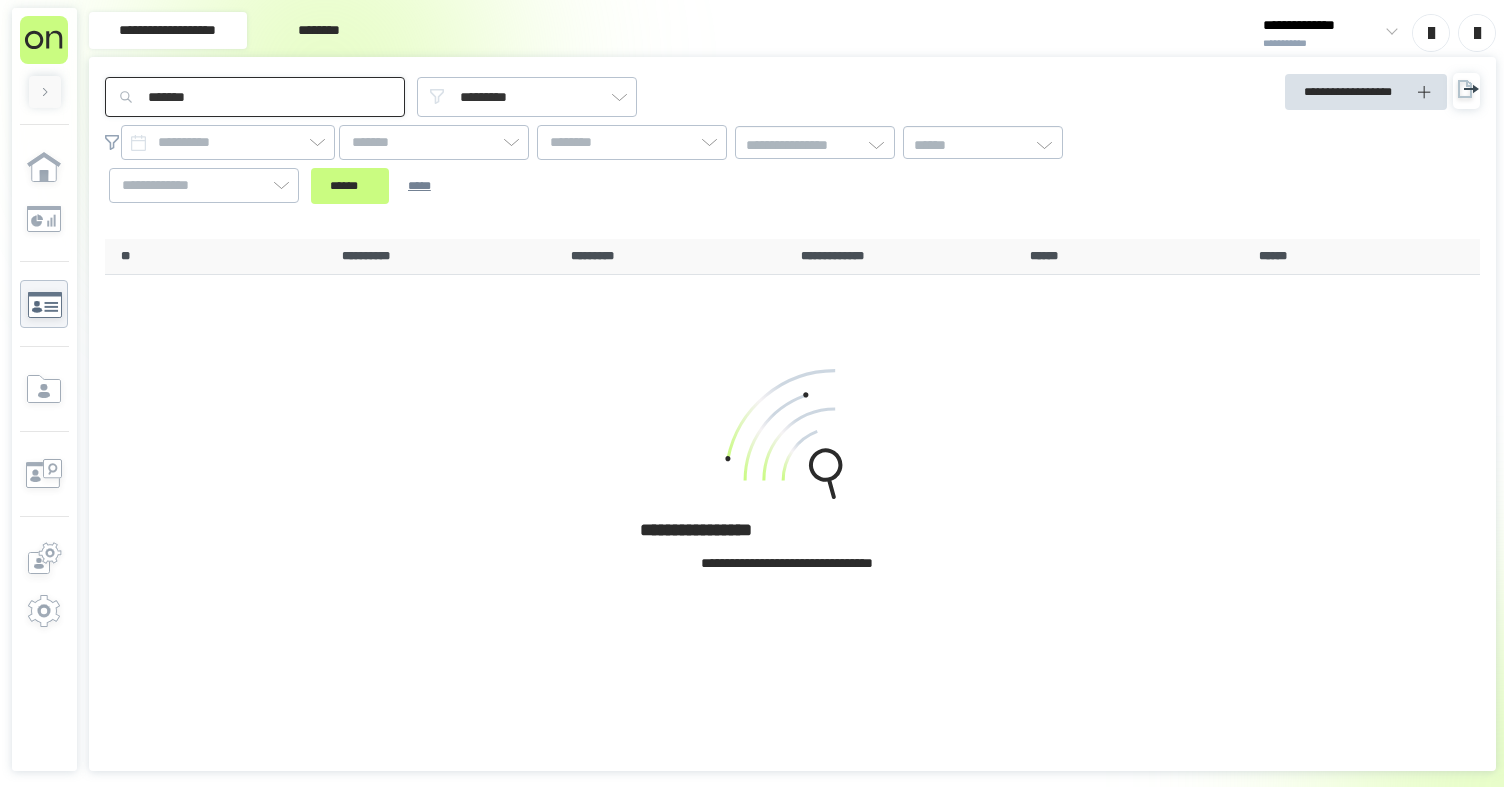 click on "******" at bounding box center [350, 186] 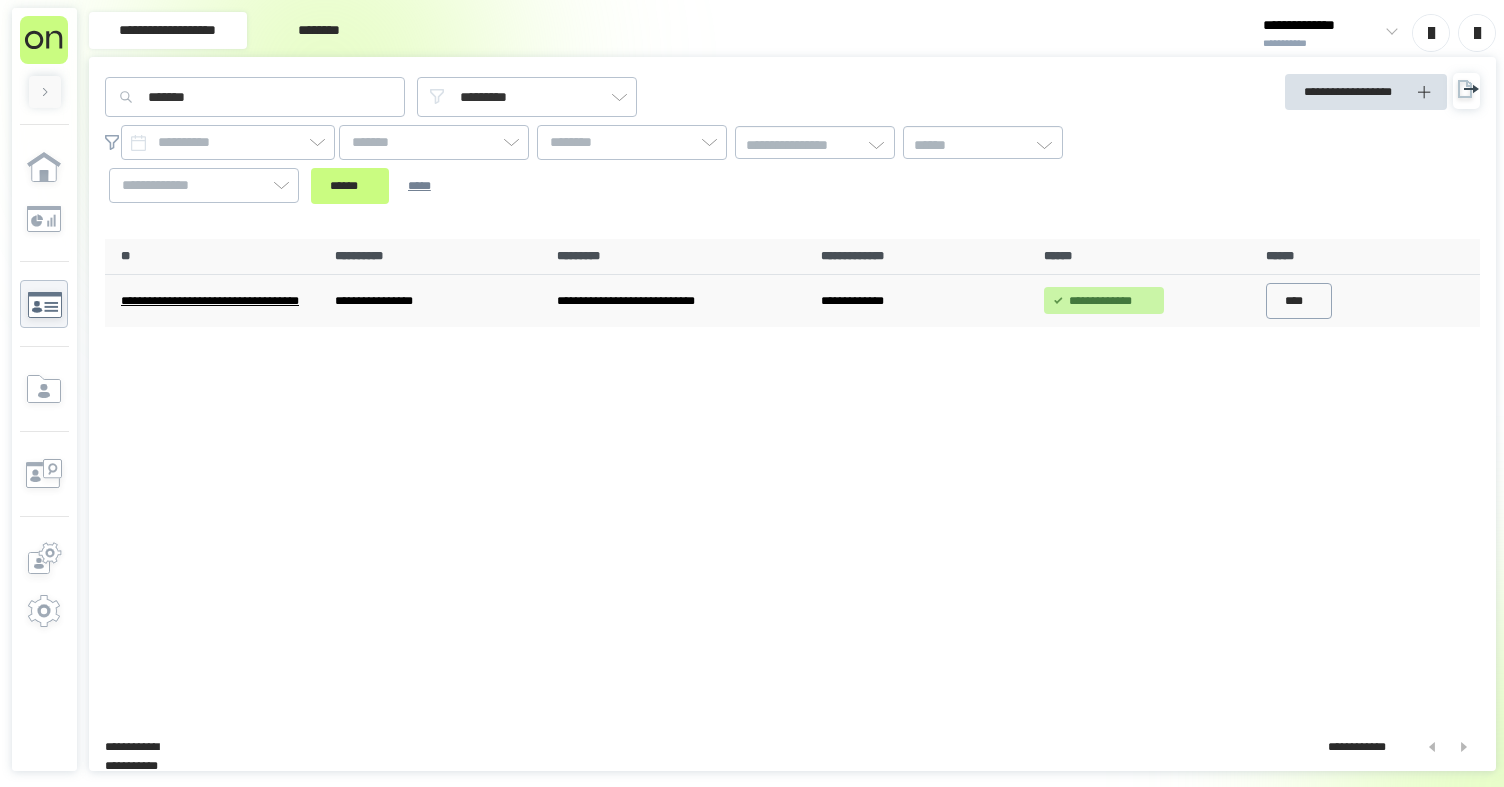 click on "****" at bounding box center [1299, 301] 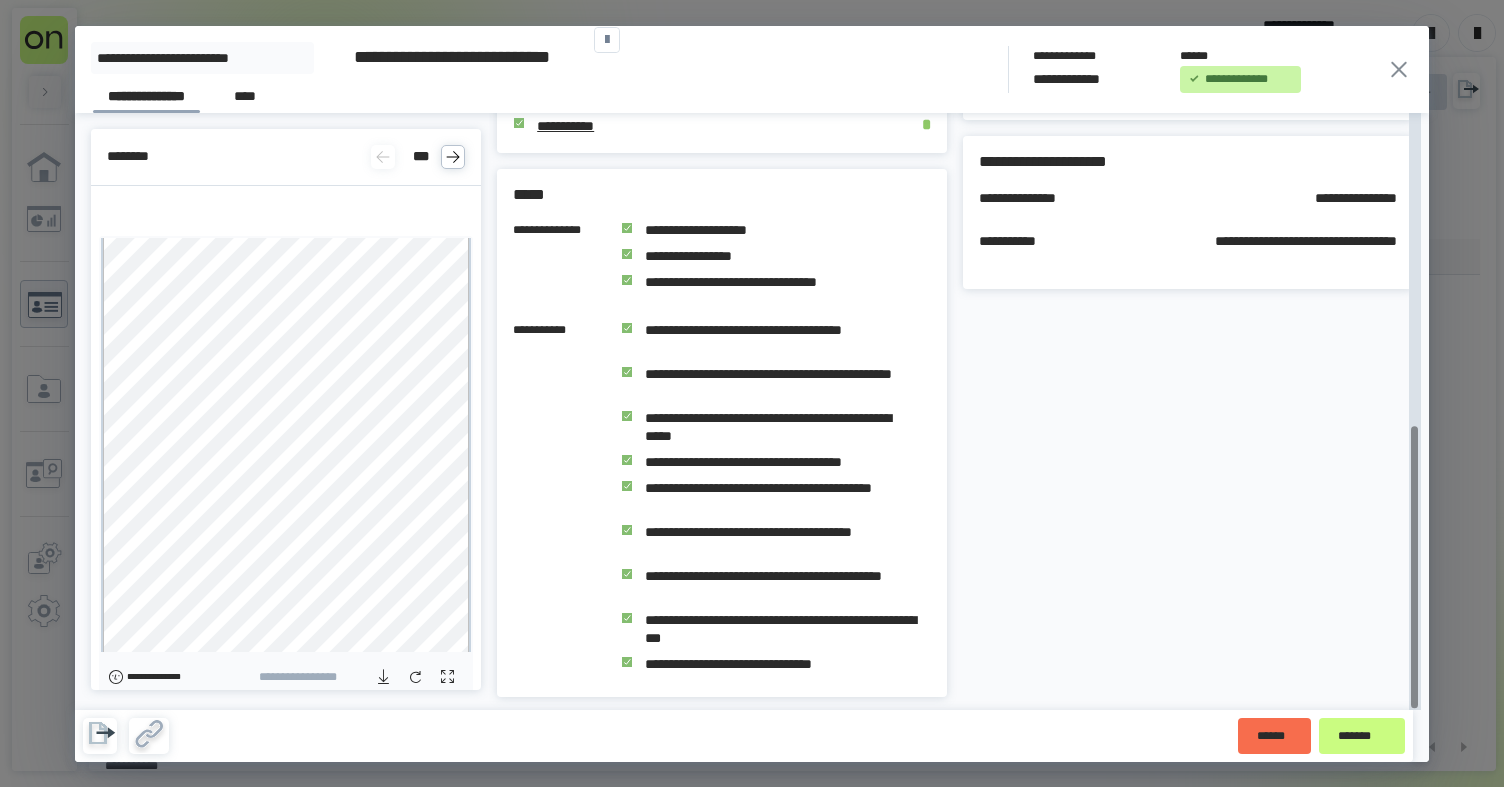 scroll, scrollTop: 2, scrollLeft: 0, axis: vertical 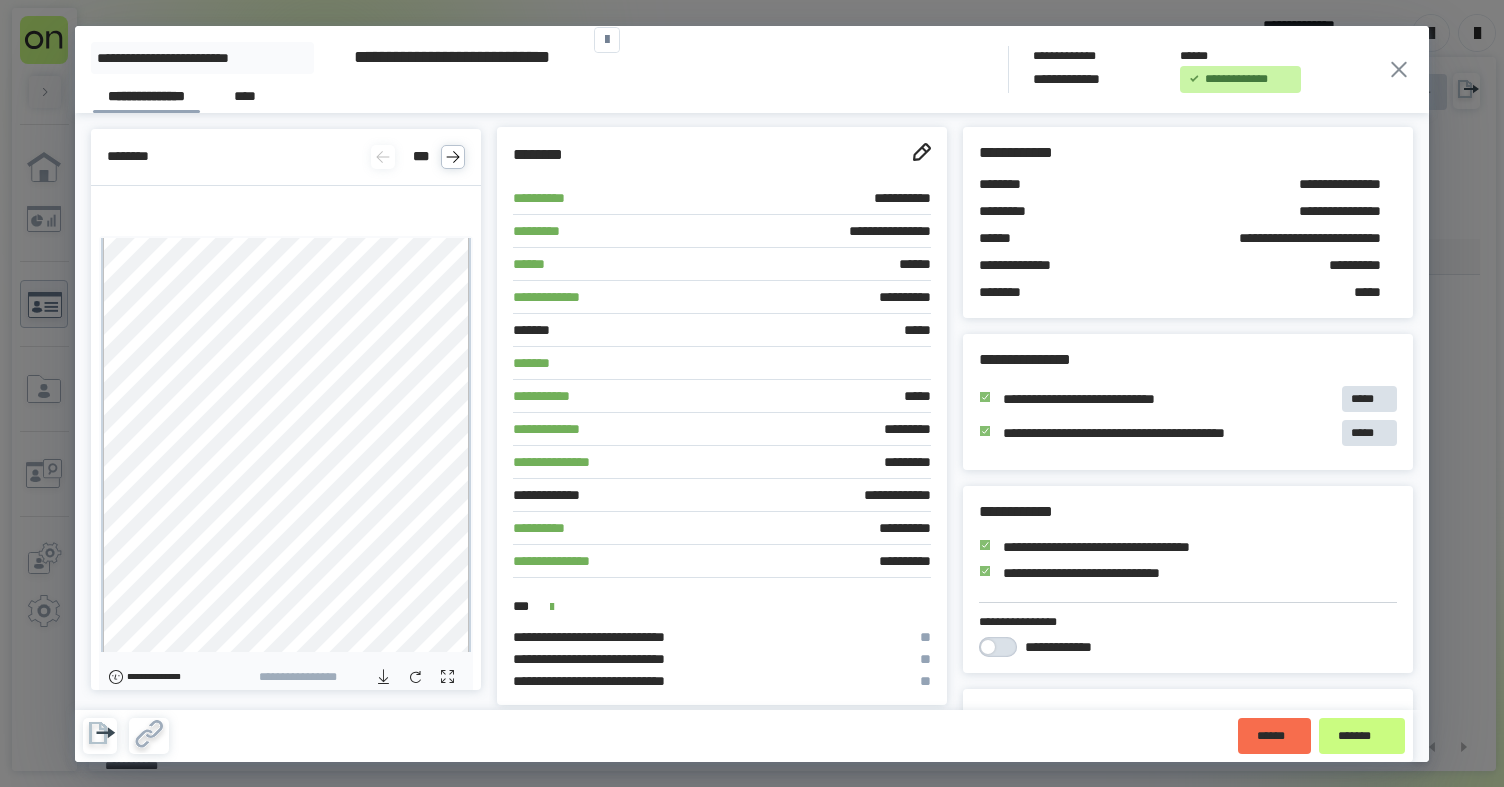 click 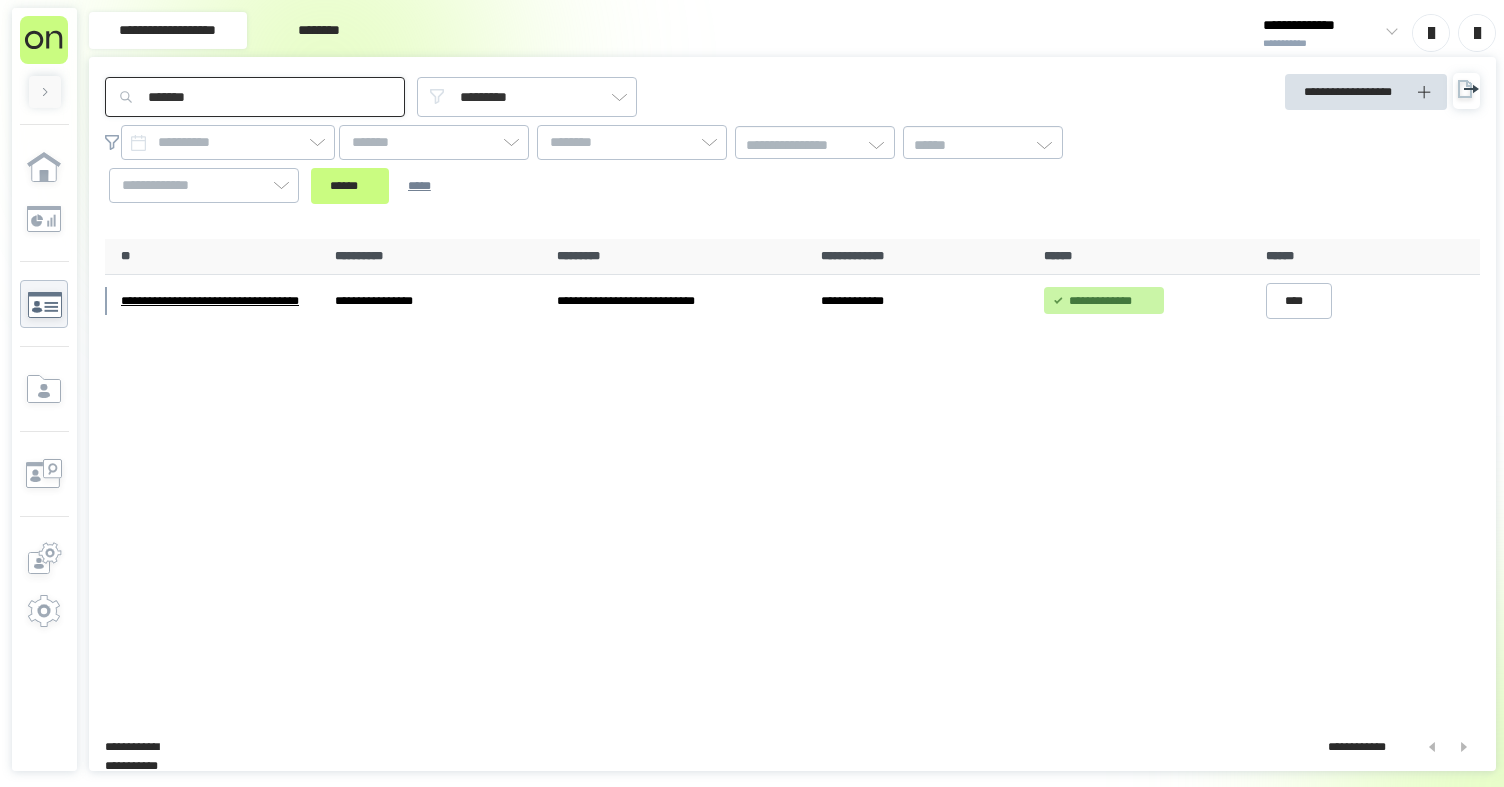drag, startPoint x: 246, startPoint y: 99, endPoint x: 119, endPoint y: 91, distance: 127.25172 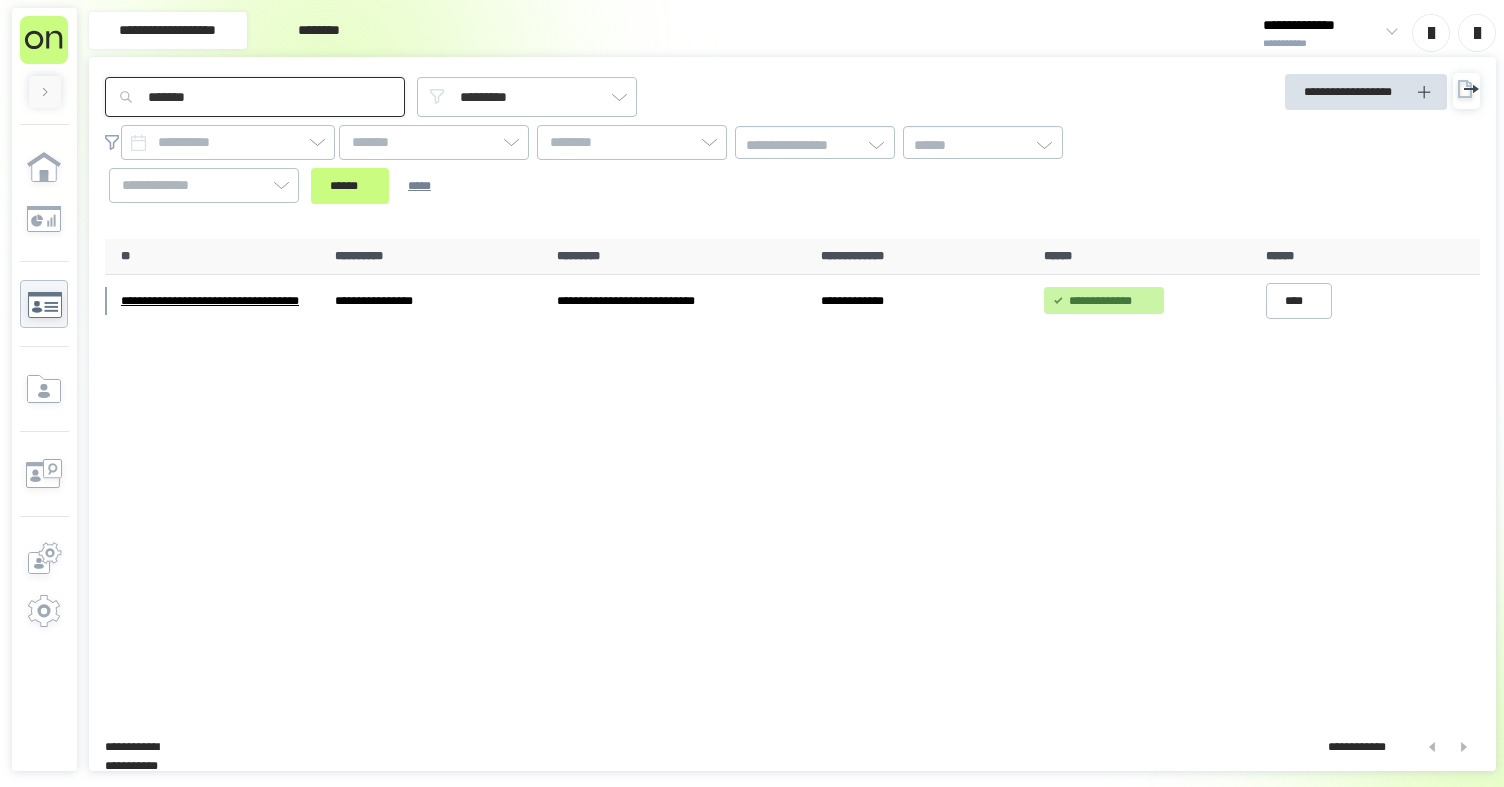 click on "*******" at bounding box center [255, 97] 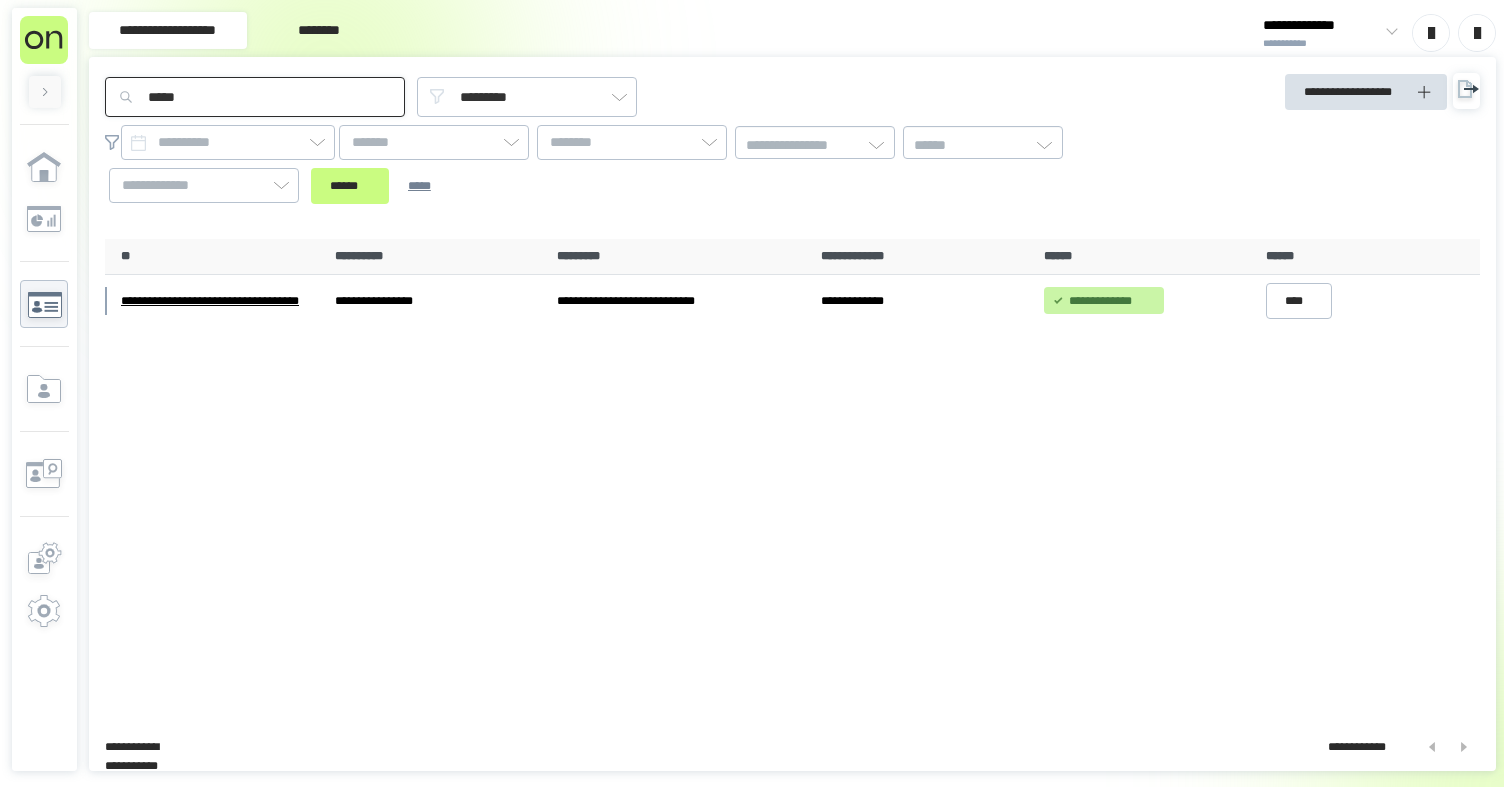 type on "*****" 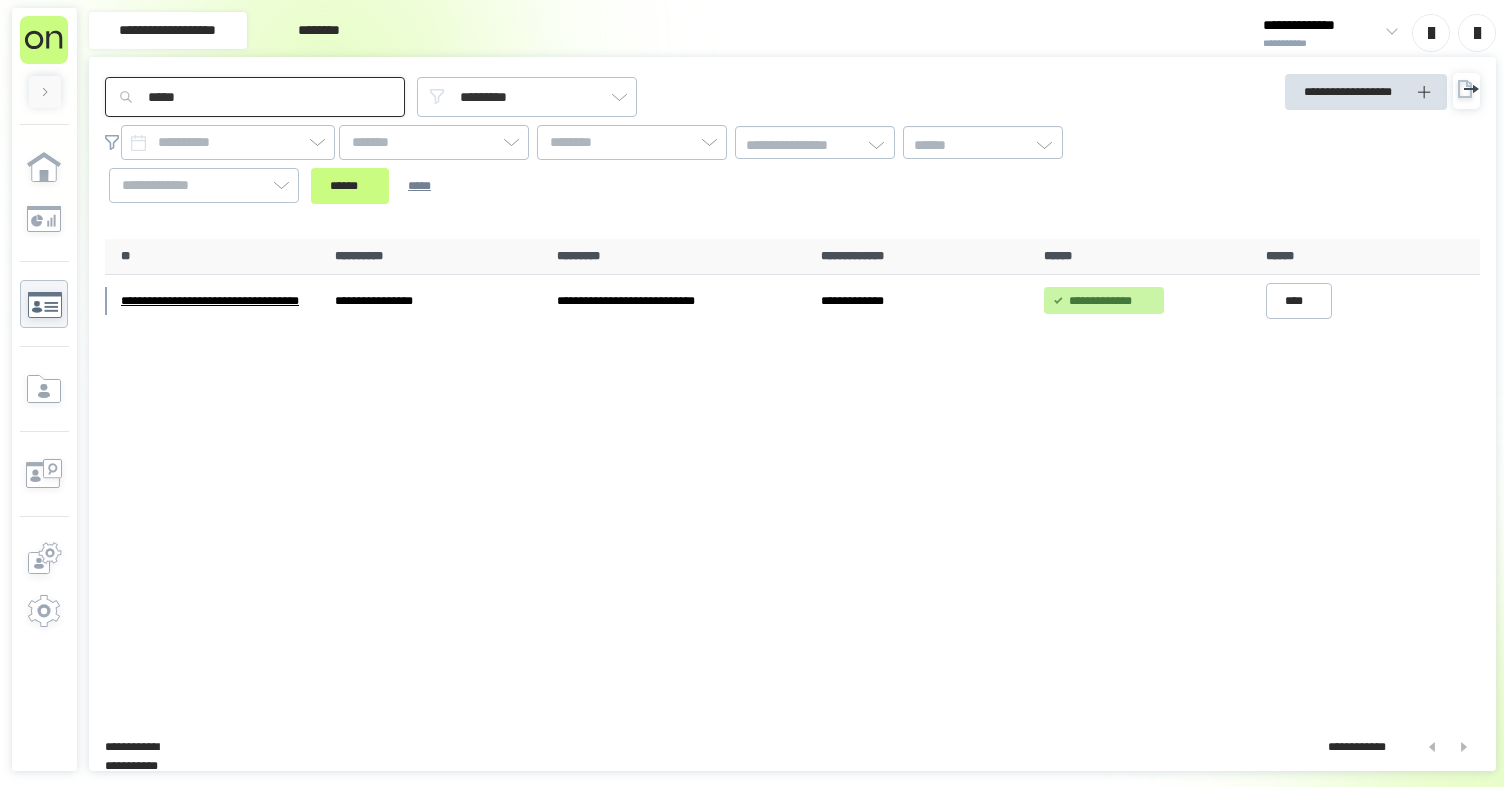 click on "******" at bounding box center [350, 186] 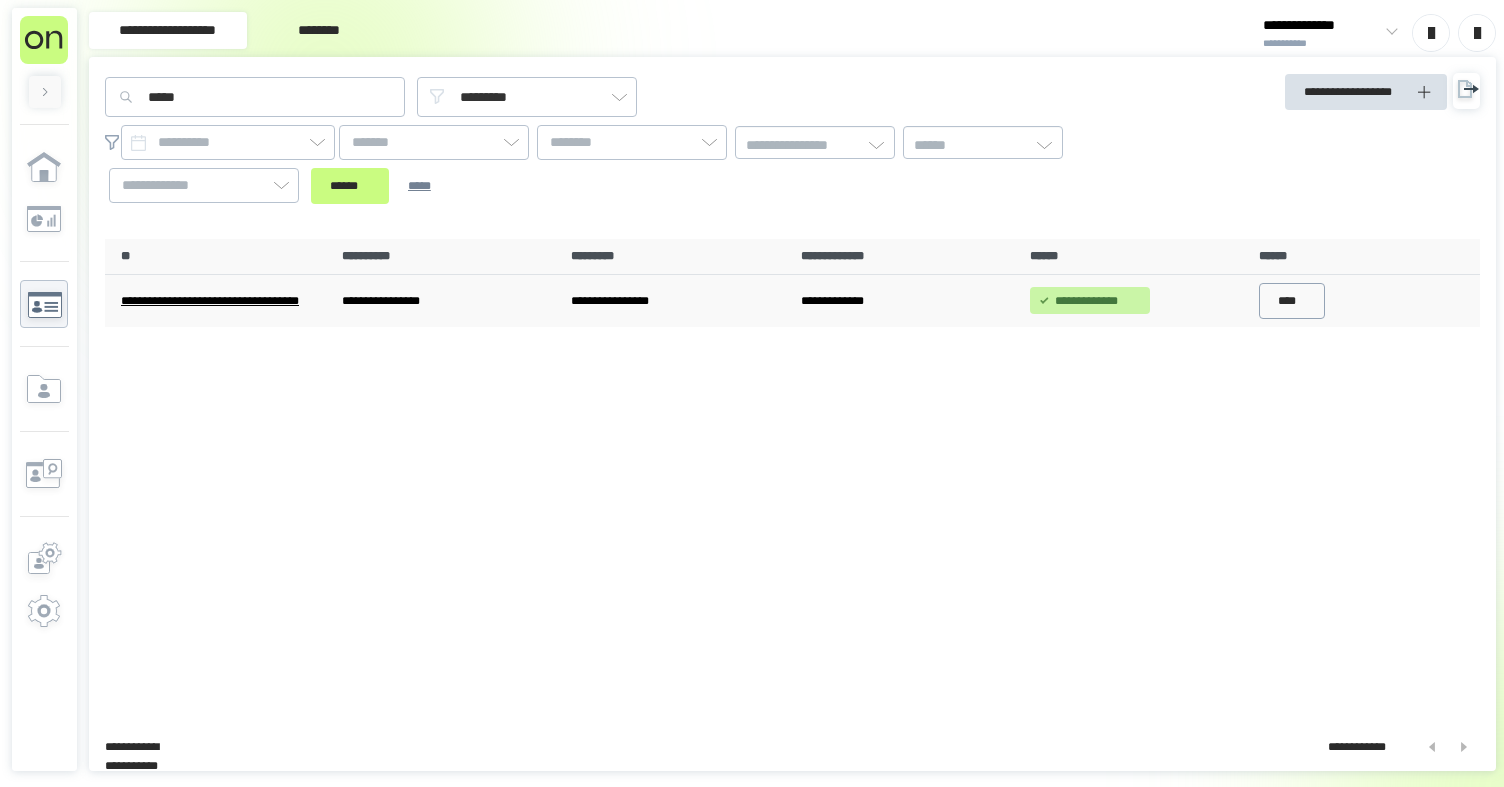 click on "****" at bounding box center [1292, 301] 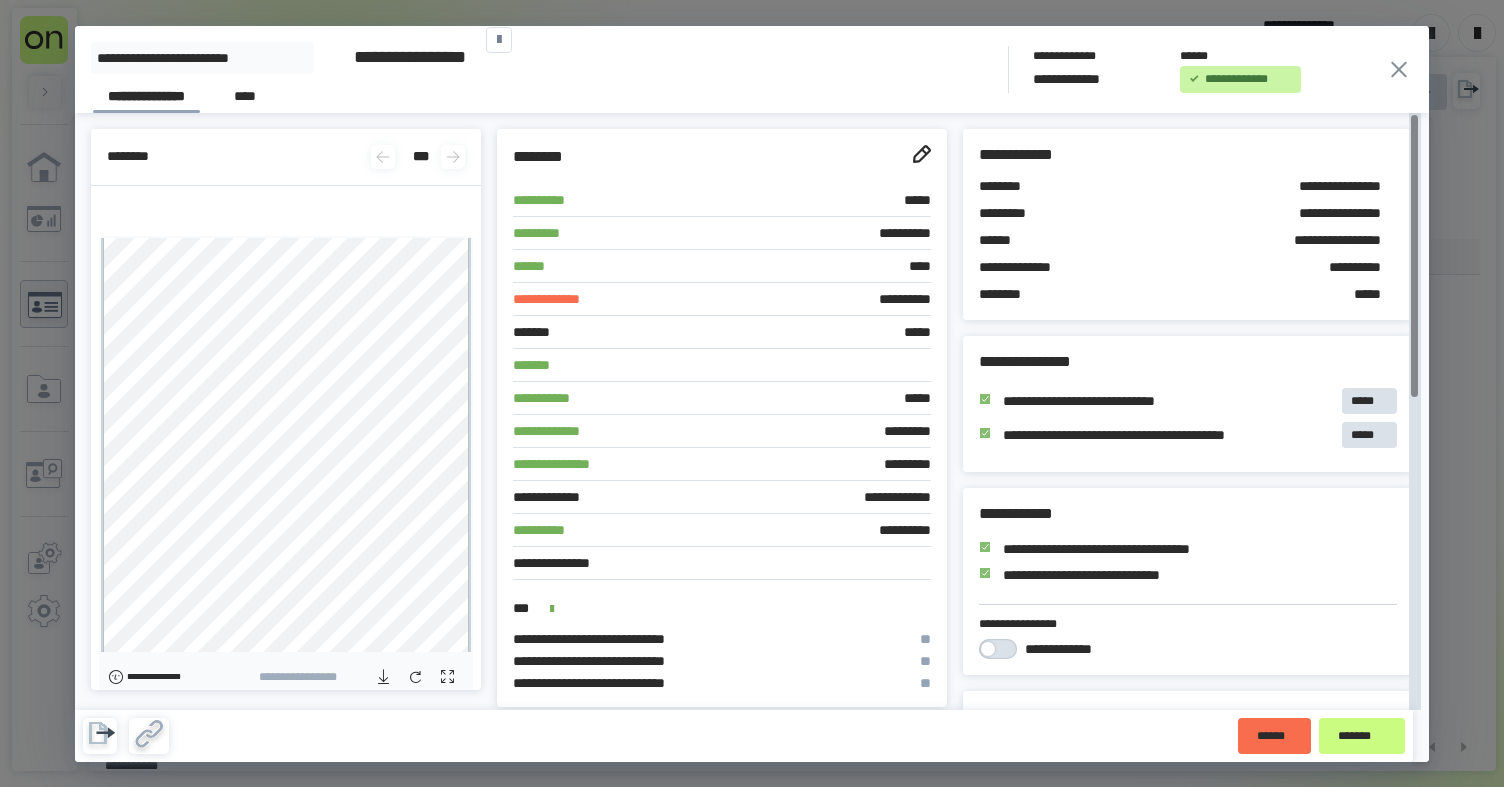 click 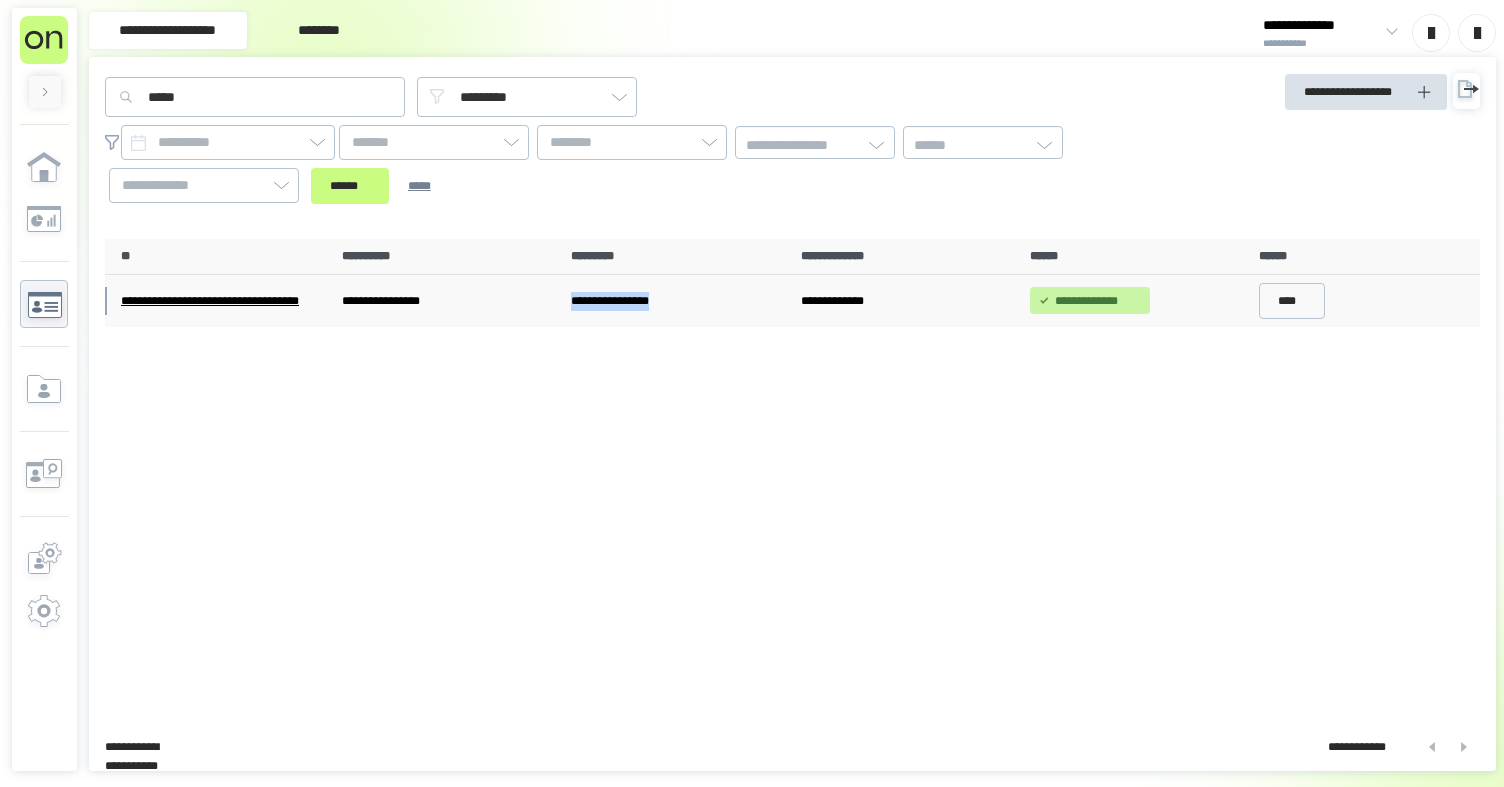 drag, startPoint x: 652, startPoint y: 298, endPoint x: 558, endPoint y: 297, distance: 94.00532 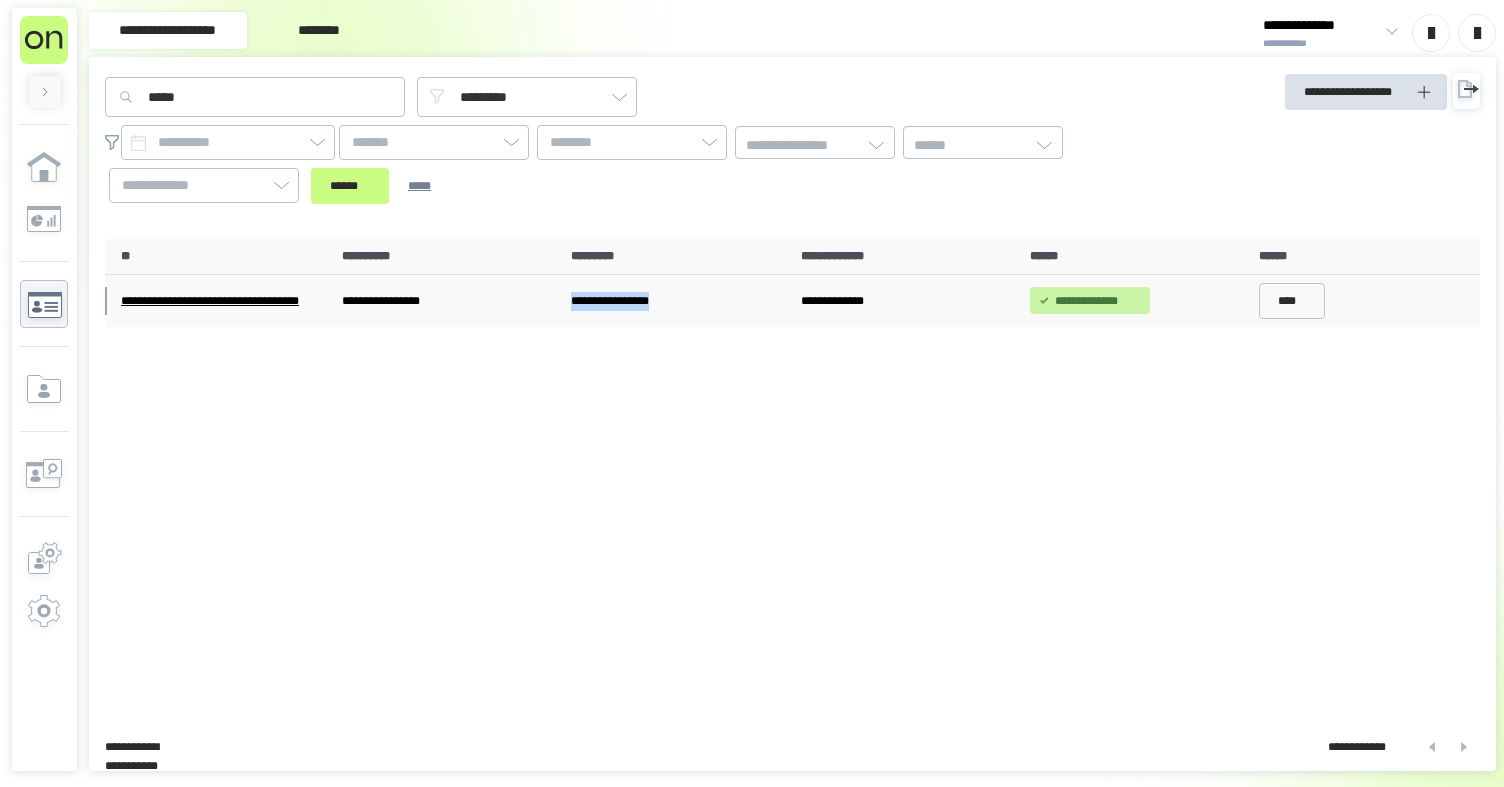 click on "**********" at bounding box center [677, 301] 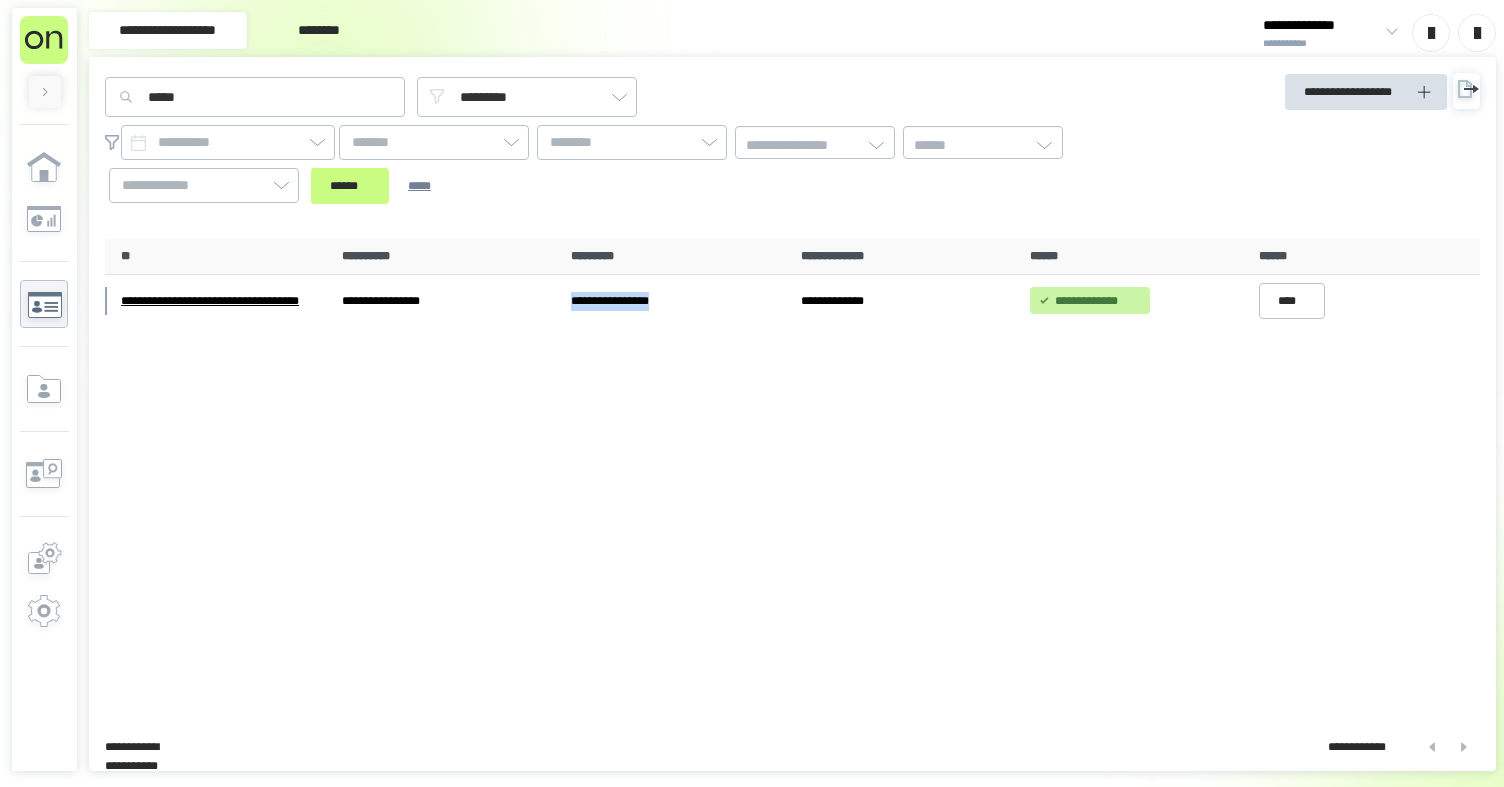 copy on "**********" 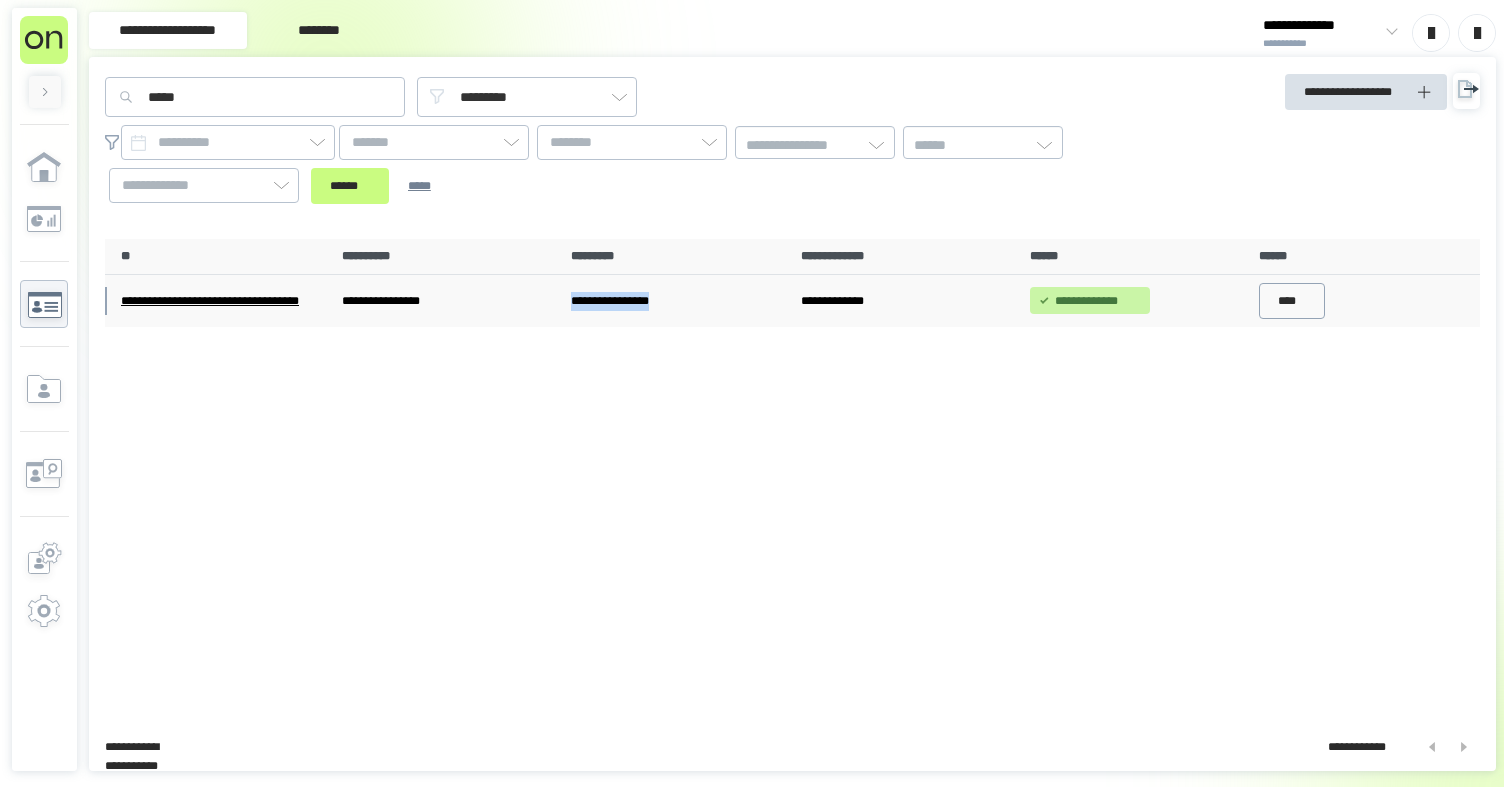click on "****" at bounding box center [1292, 301] 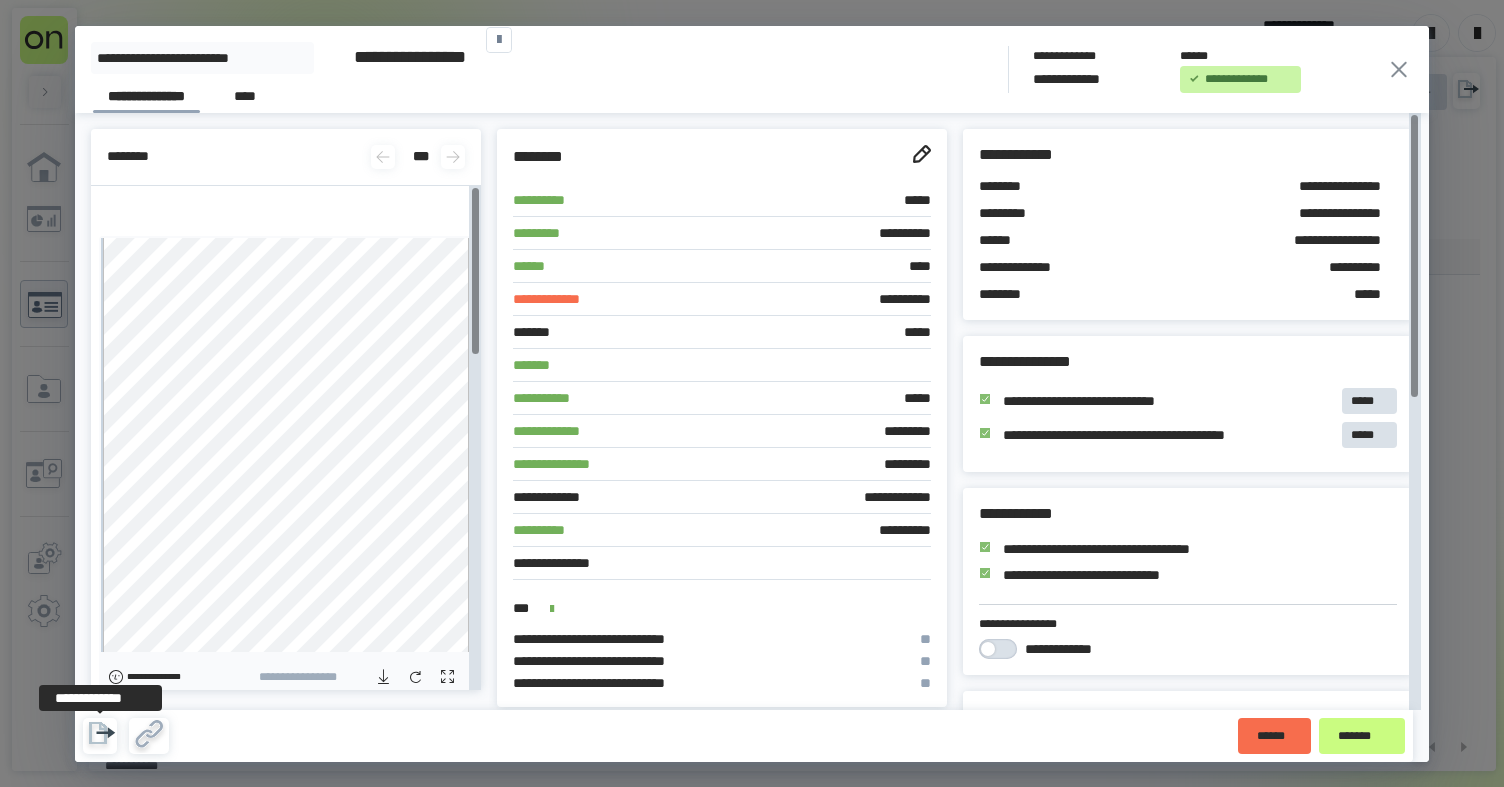 click 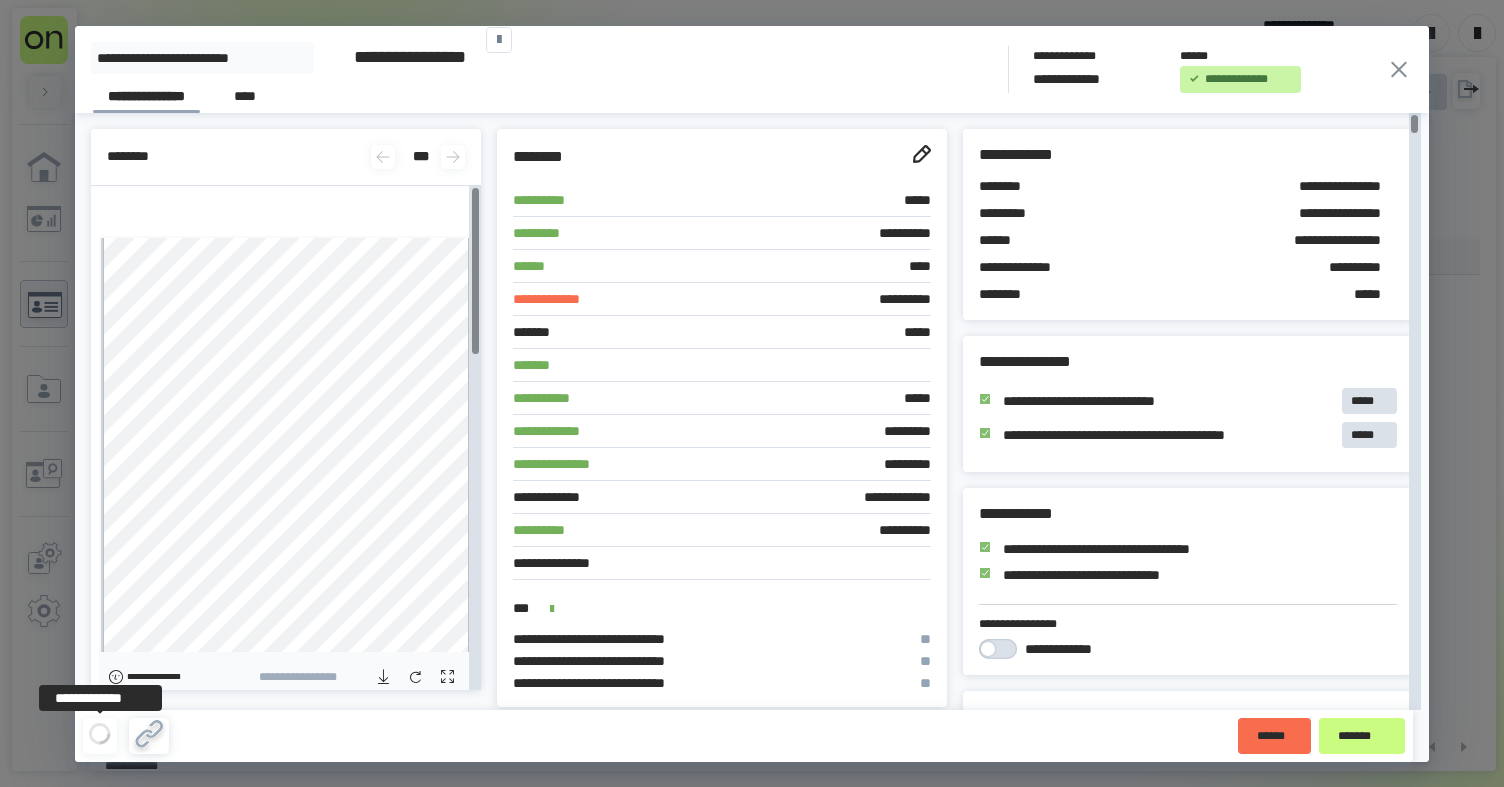 scroll, scrollTop: 1014, scrollLeft: 0, axis: vertical 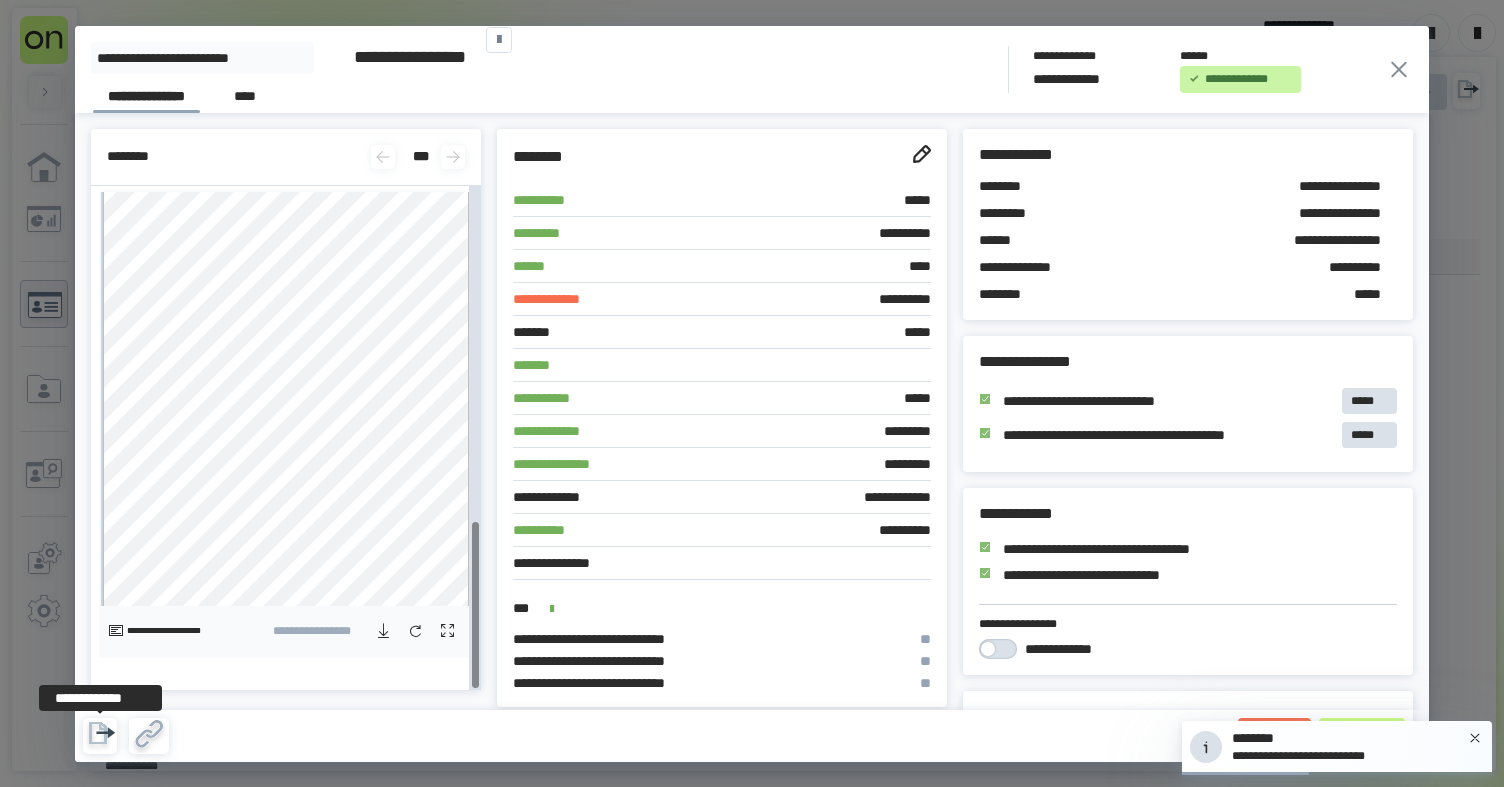 click at bounding box center (383, 631) 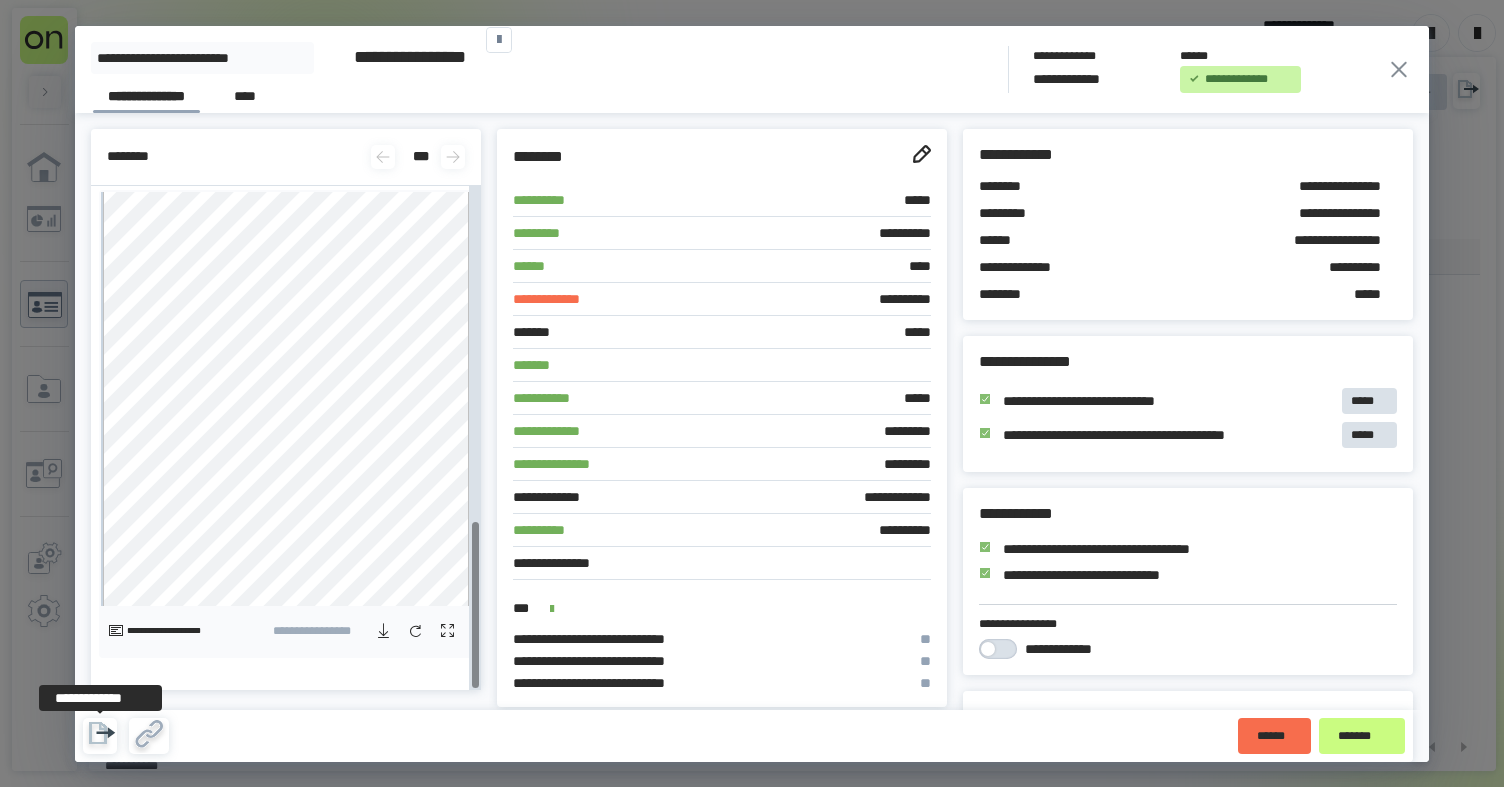 scroll, scrollTop: 604, scrollLeft: 0, axis: vertical 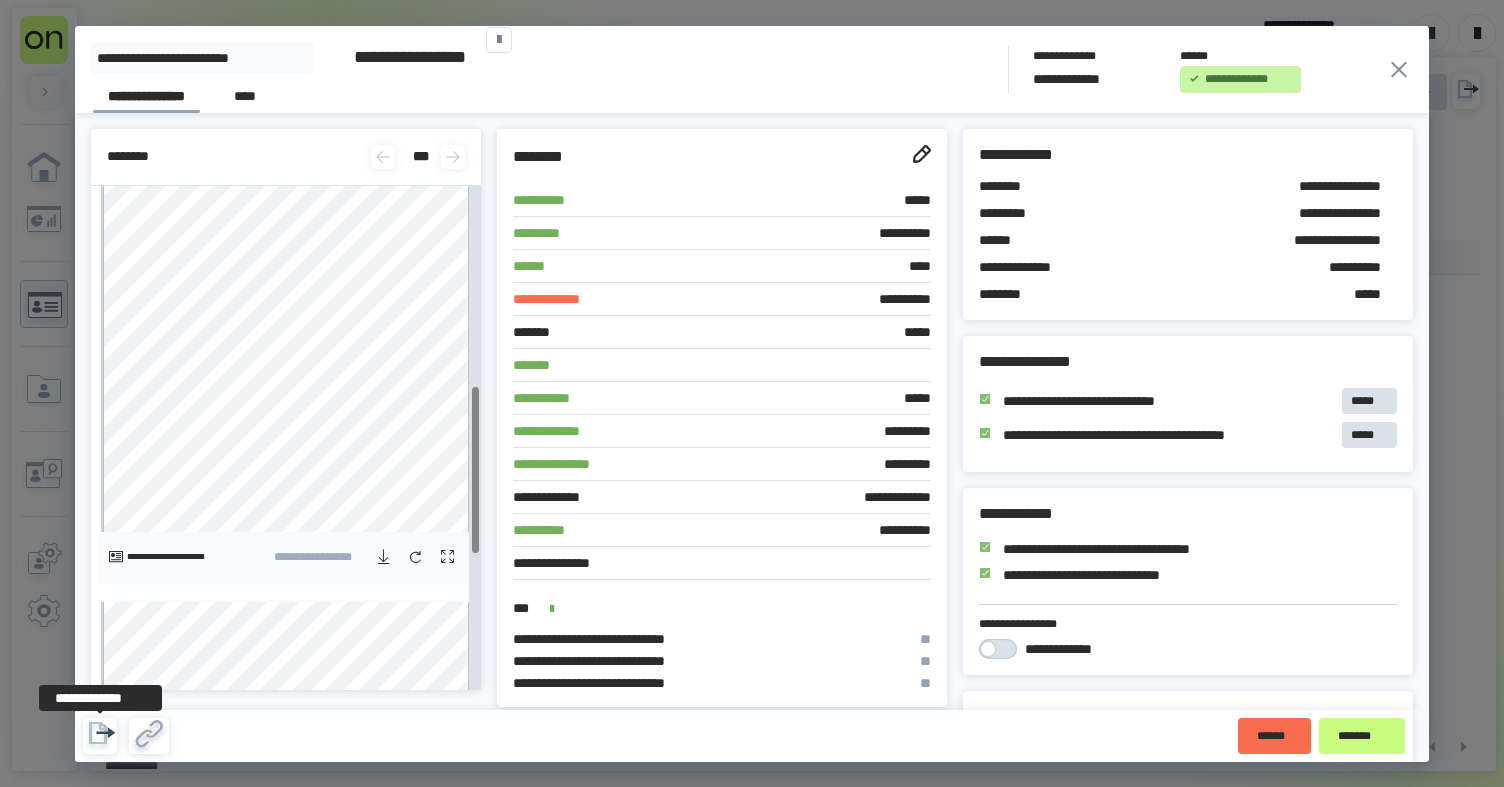 click 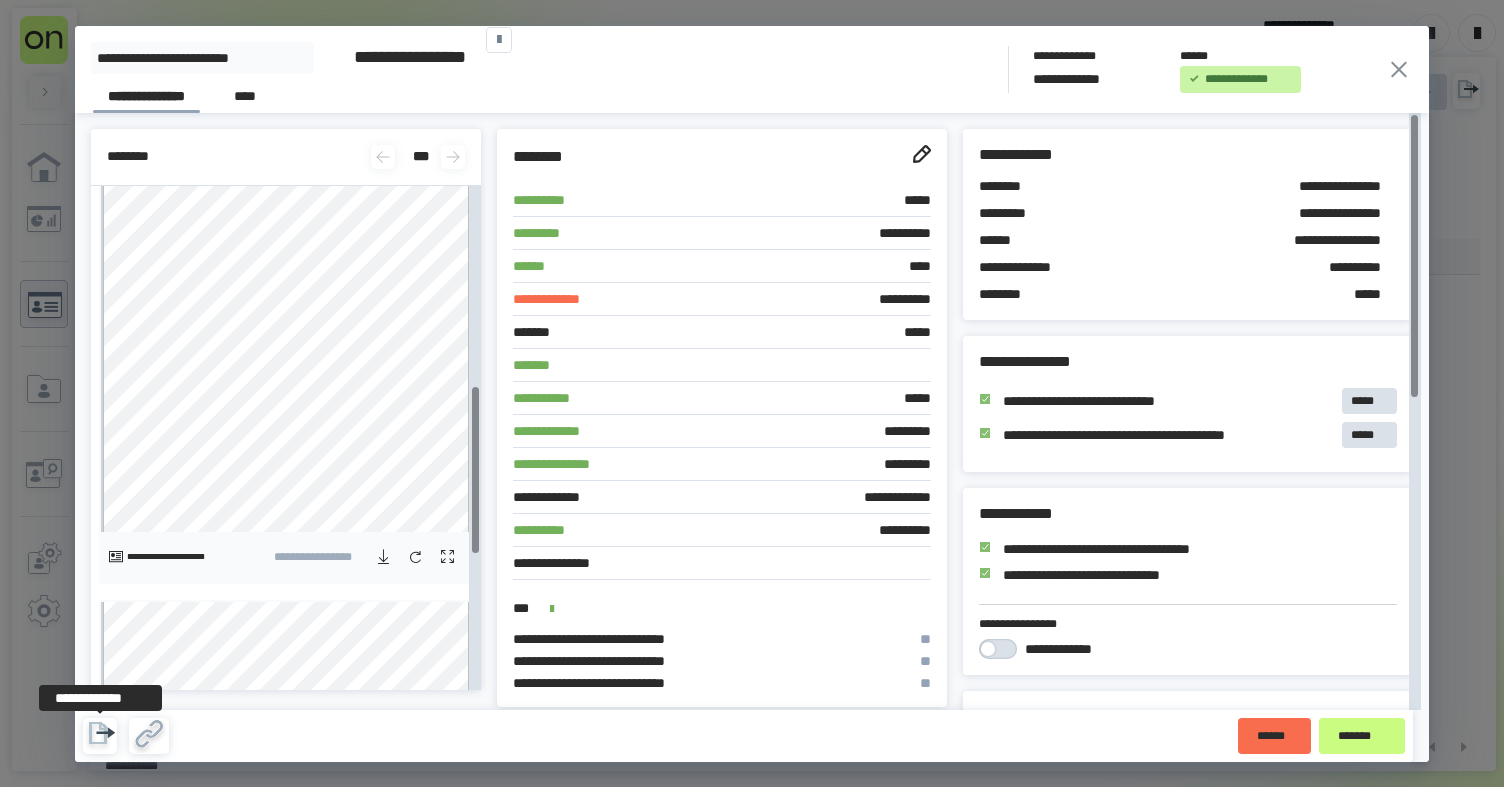 drag, startPoint x: 1399, startPoint y: 65, endPoint x: 1365, endPoint y: 64, distance: 34.0147 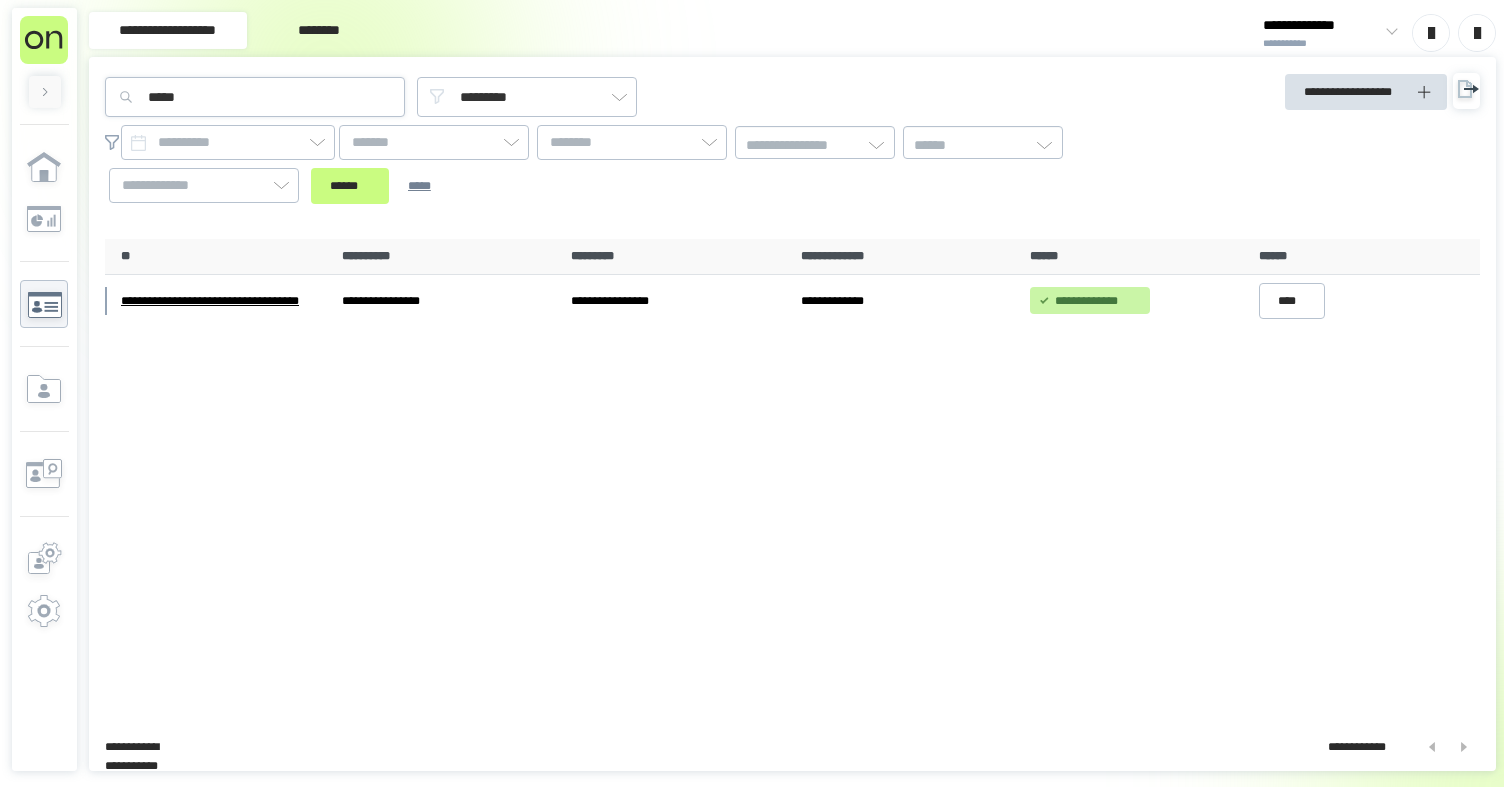 scroll, scrollTop: 0, scrollLeft: 0, axis: both 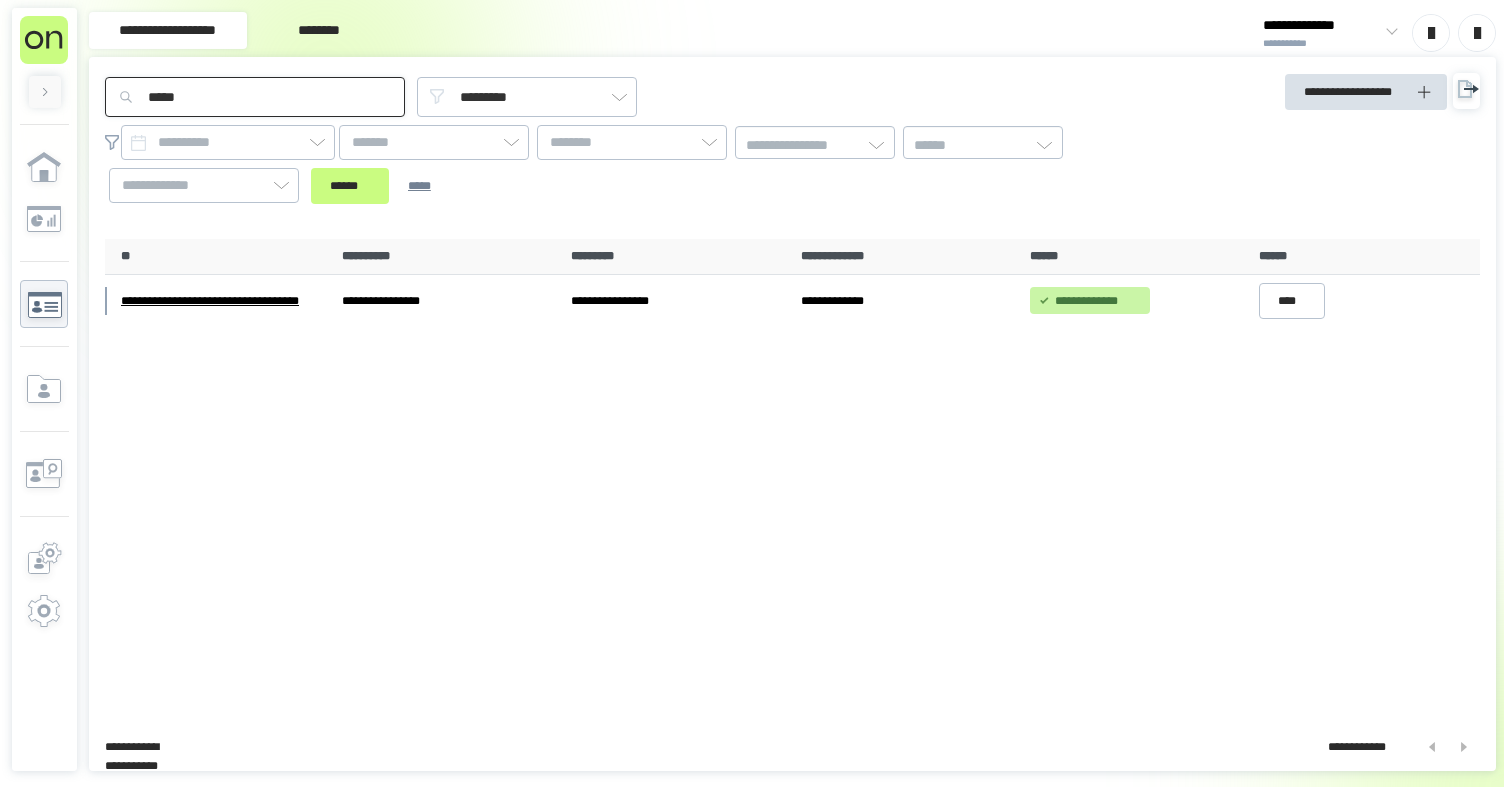 drag, startPoint x: 239, startPoint y: 103, endPoint x: 120, endPoint y: 85, distance: 120.353645 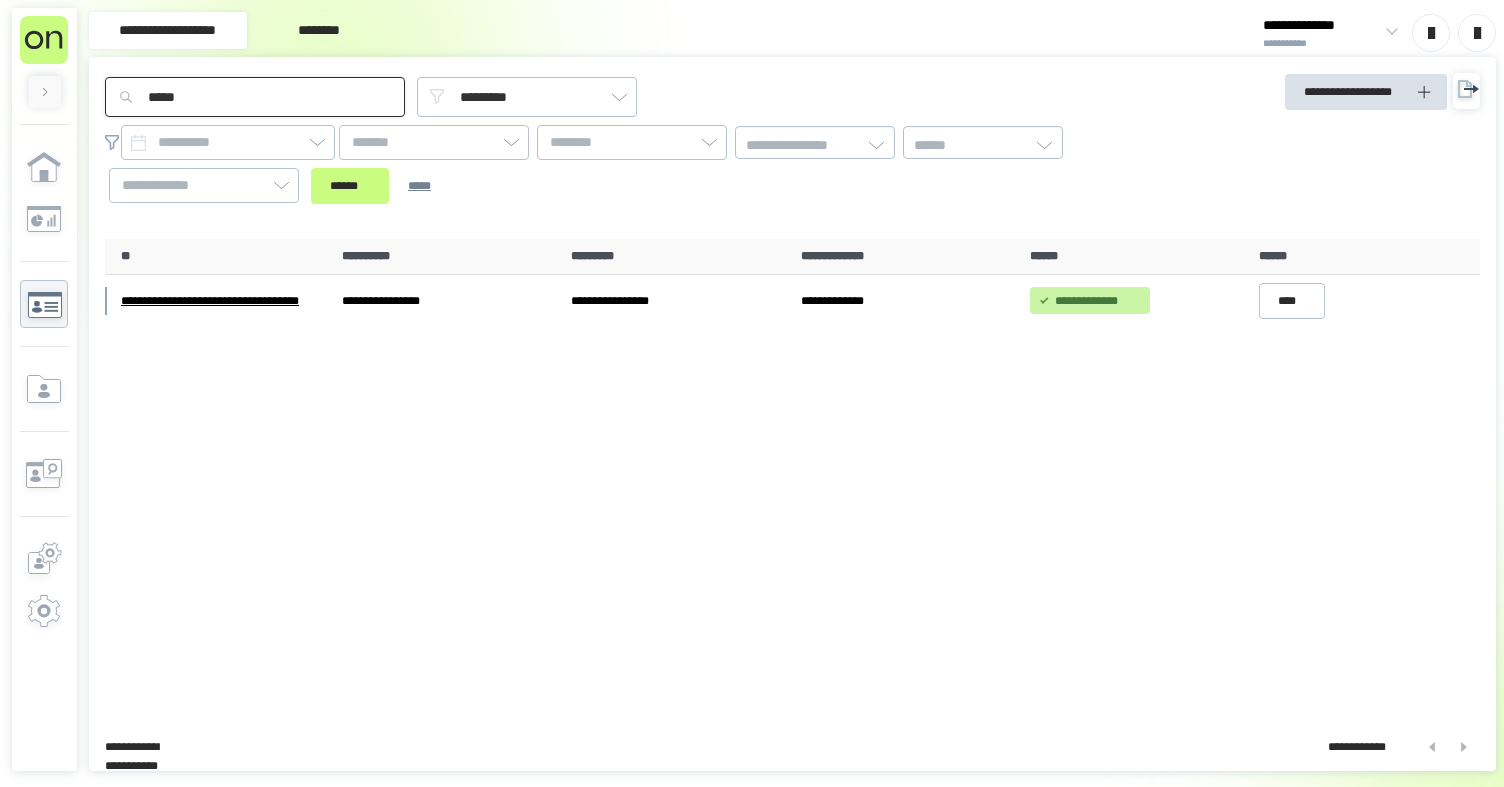 click on "*****" at bounding box center [255, 97] 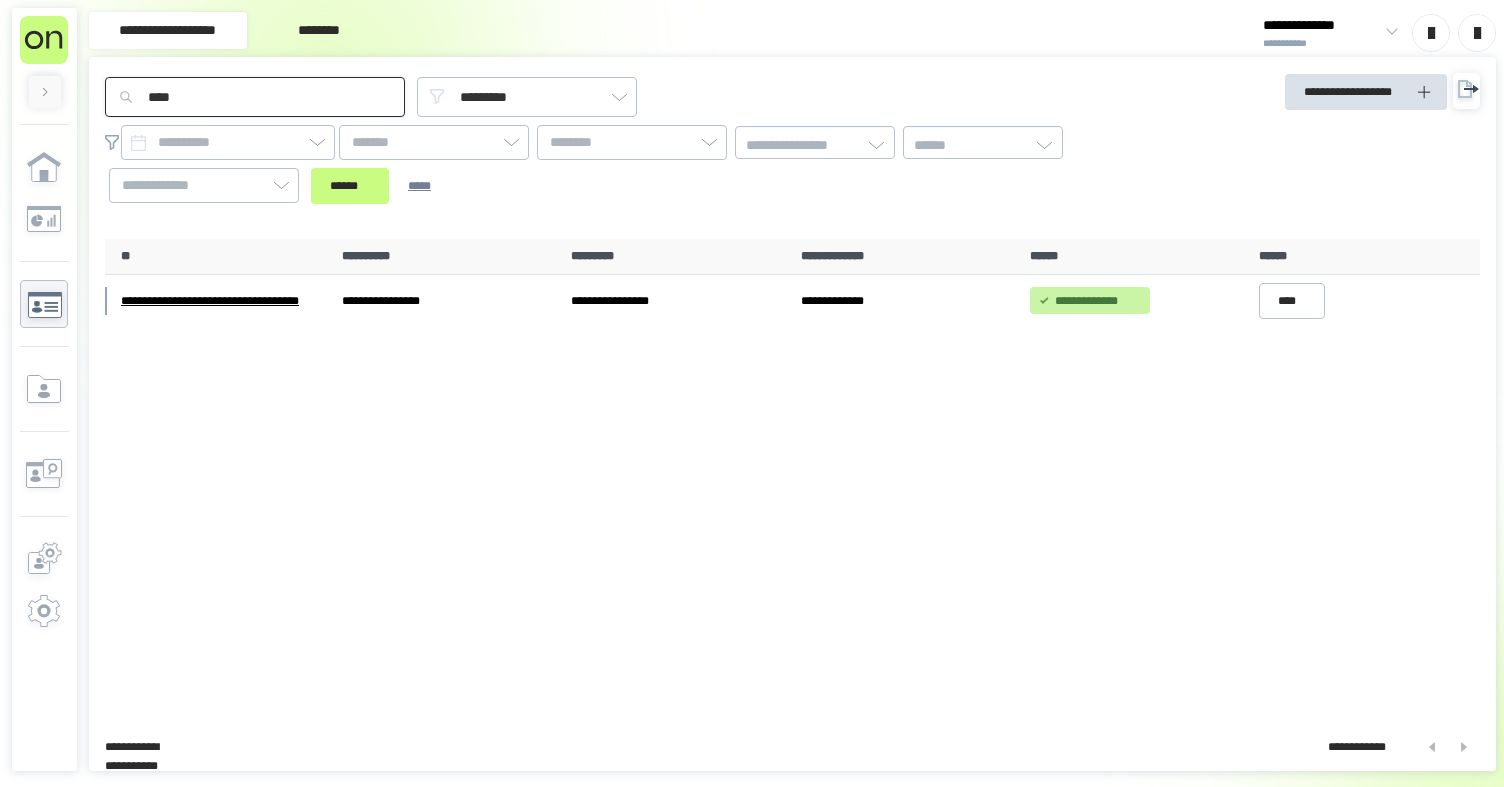 type on "****" 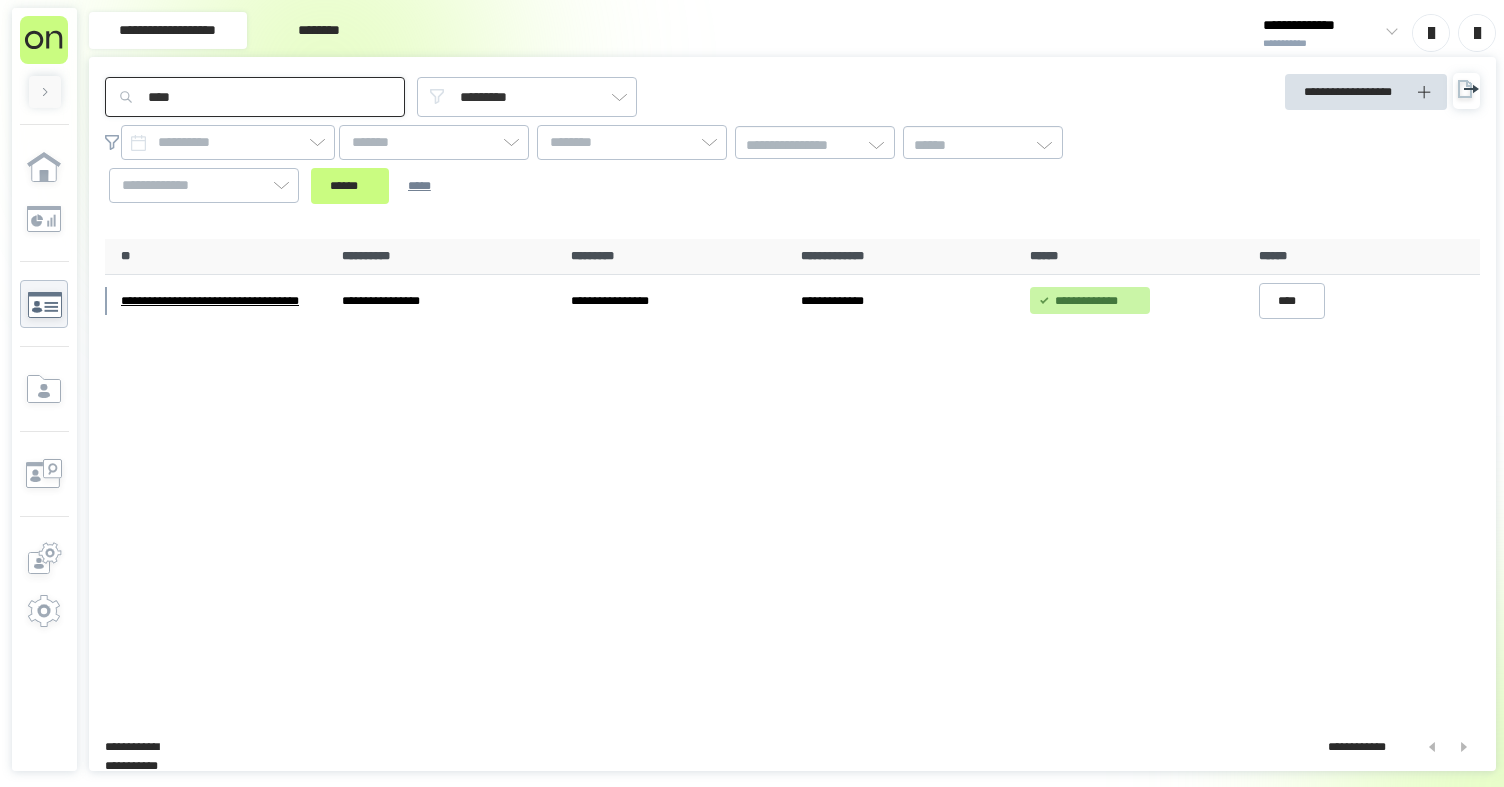 click on "******" at bounding box center (350, 186) 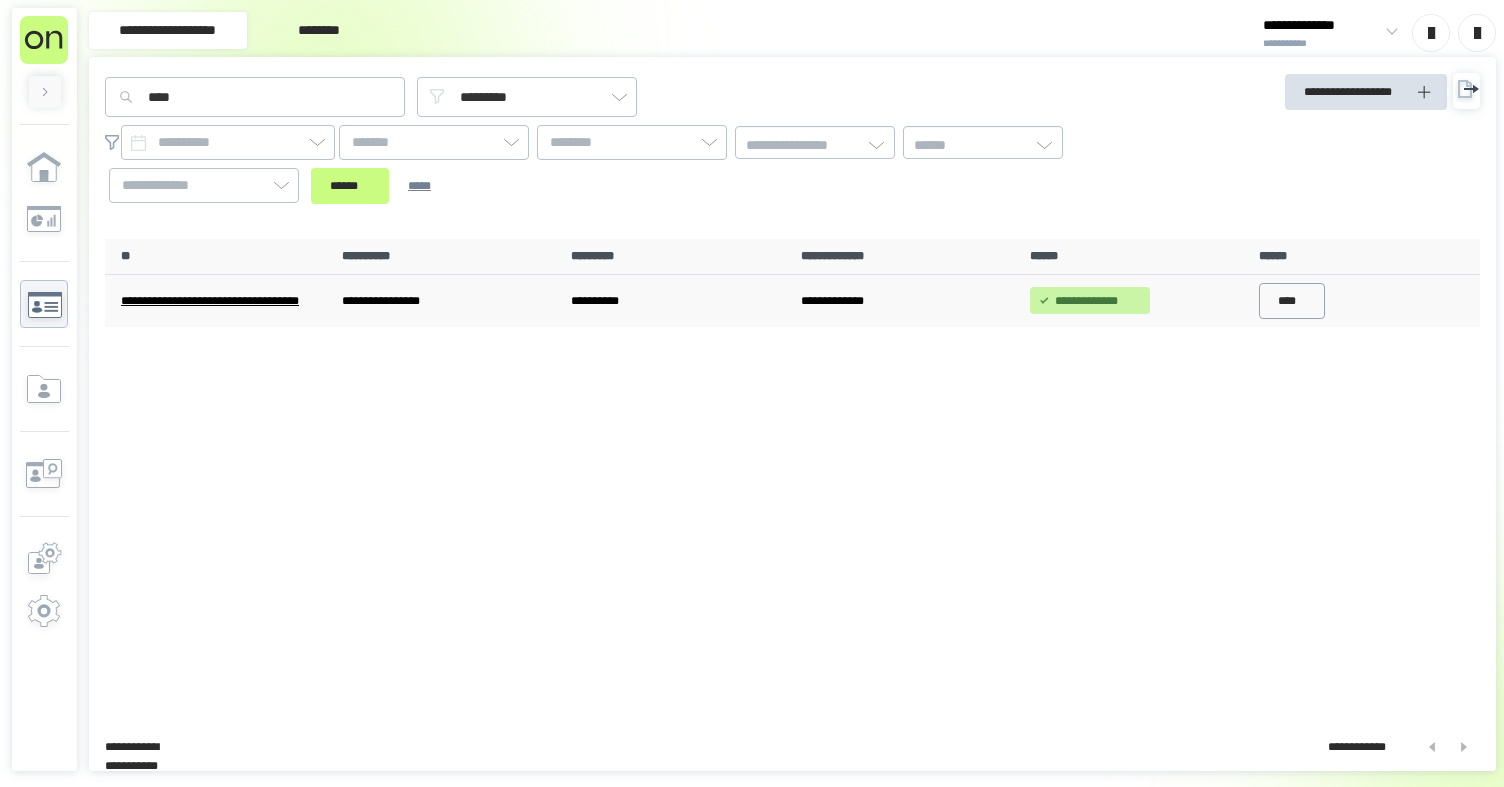 click on "****" at bounding box center [1292, 301] 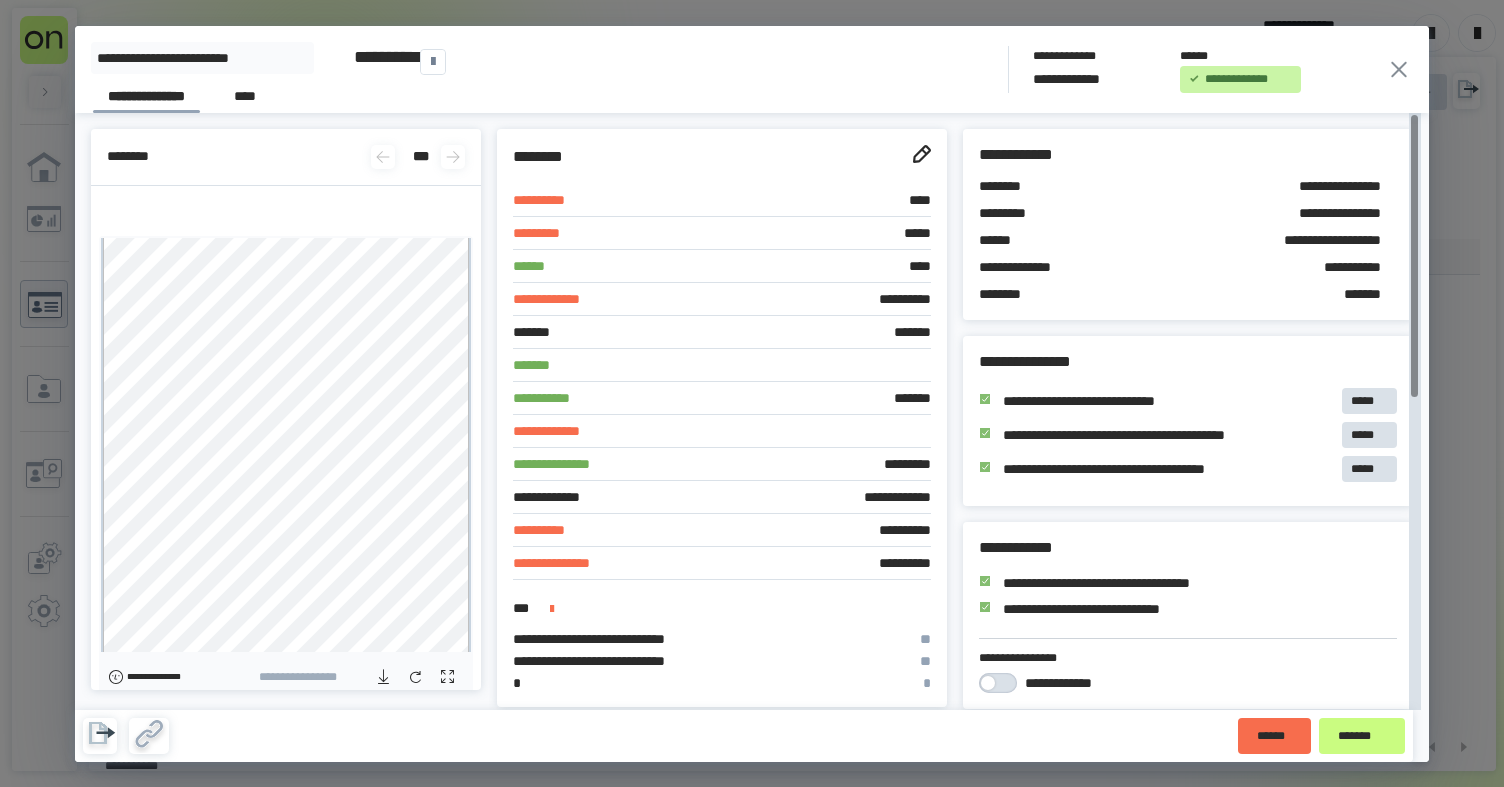 click 